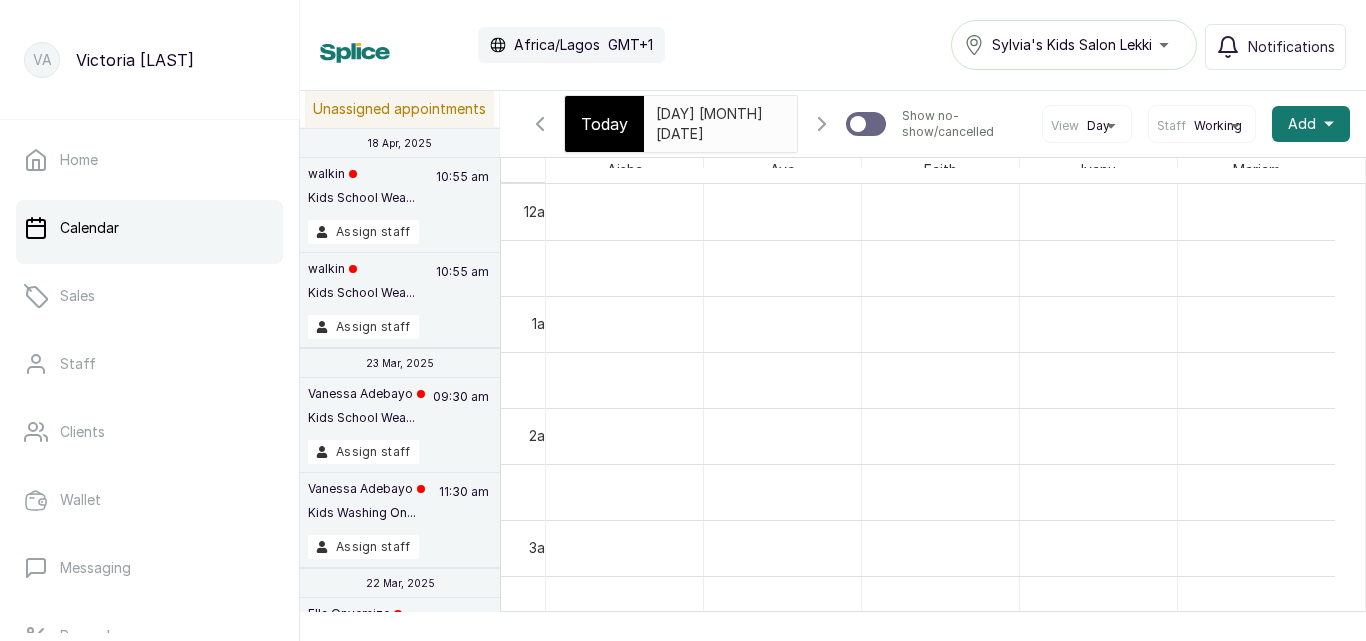 scroll, scrollTop: 0, scrollLeft: 0, axis: both 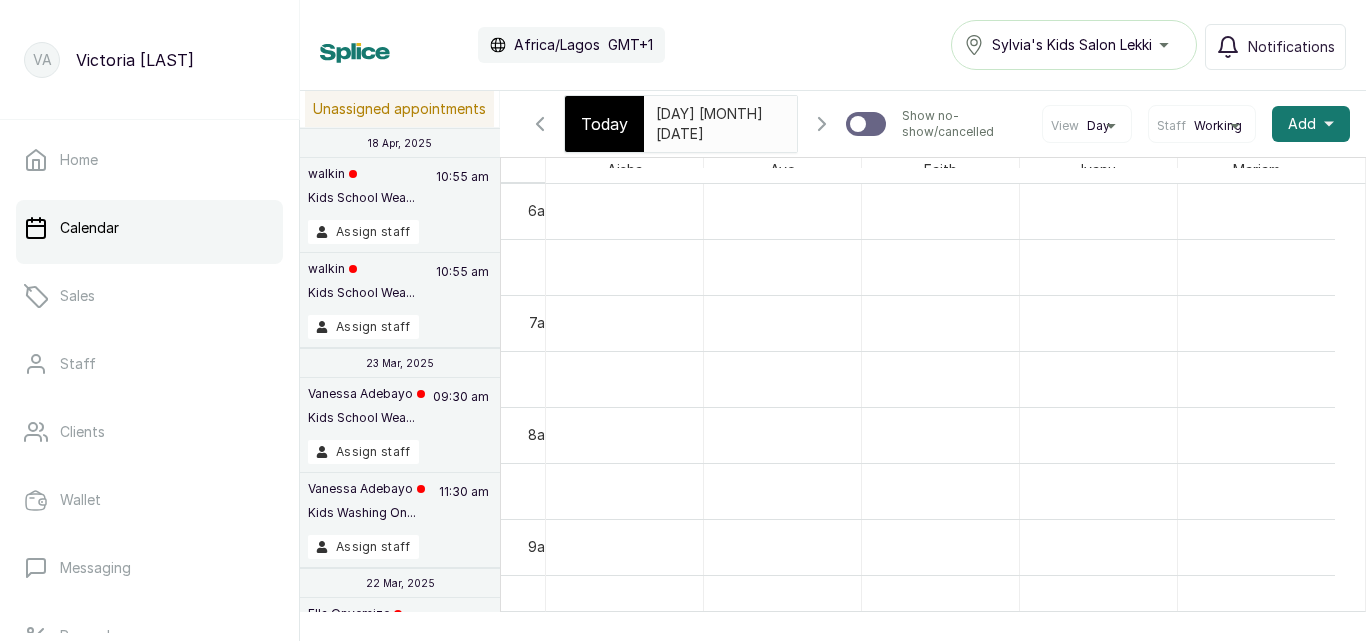 click 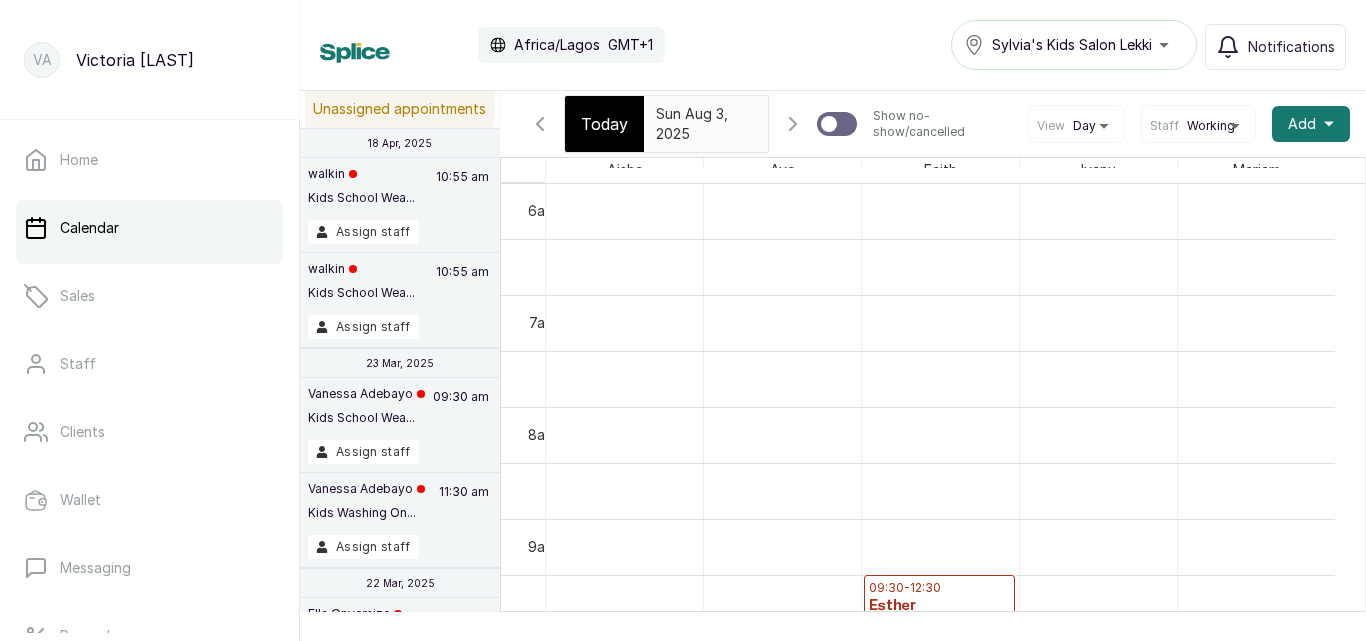 scroll, scrollTop: 678, scrollLeft: 0, axis: vertical 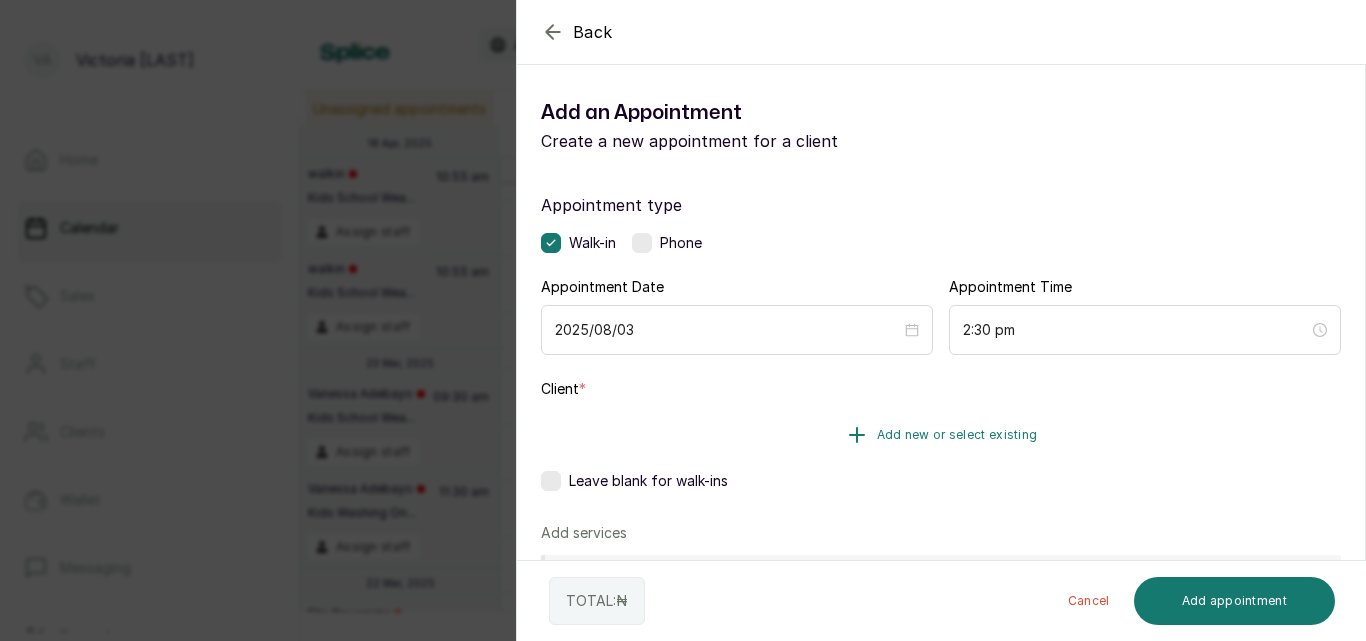 click on "Add new or select existing" at bounding box center [957, 435] 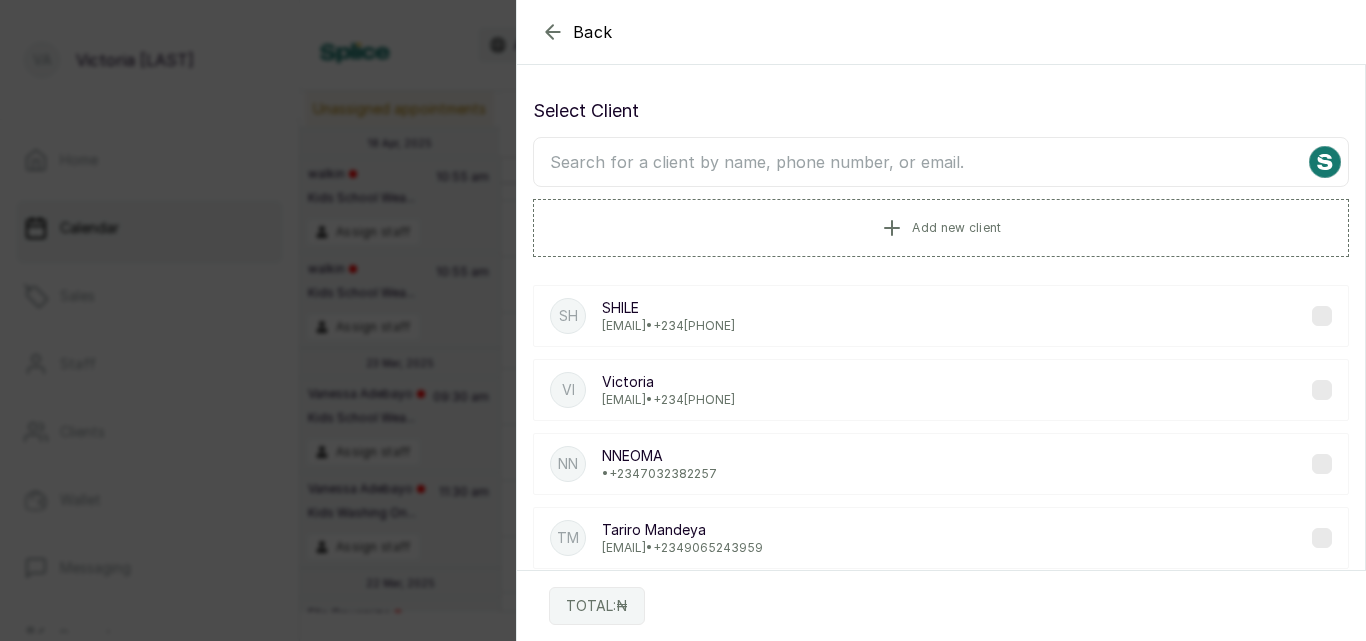 click at bounding box center (941, 162) 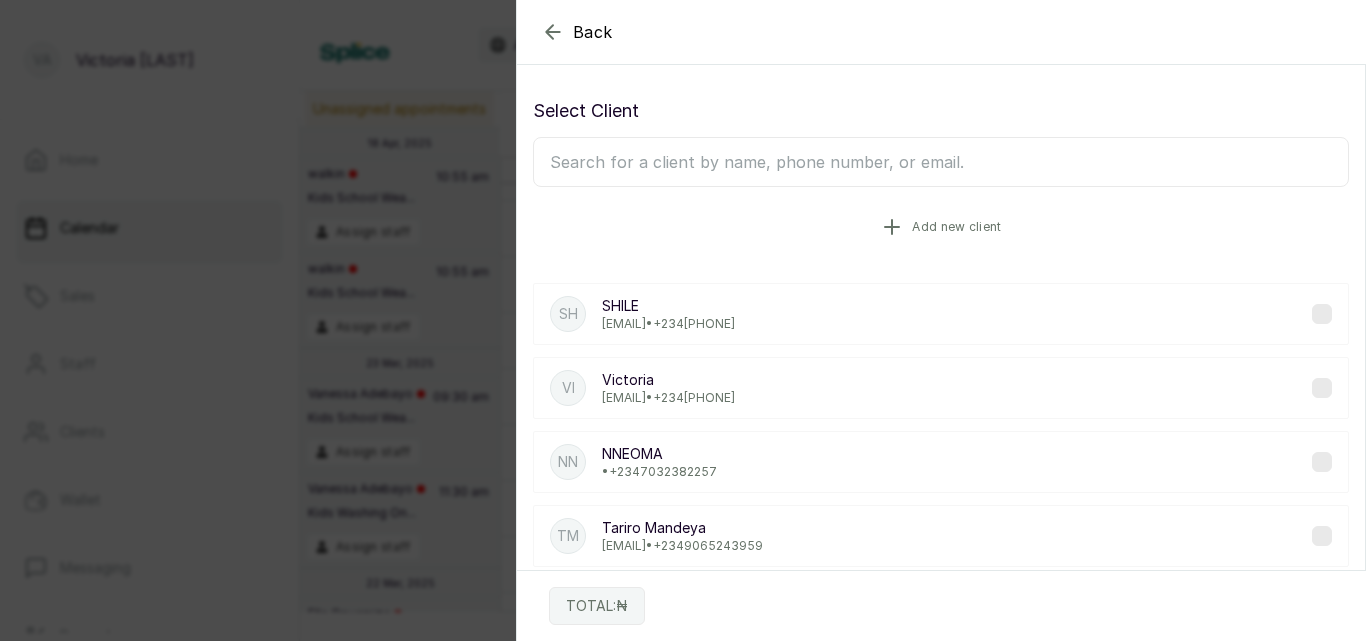 click on "Add new client" at bounding box center [956, 227] 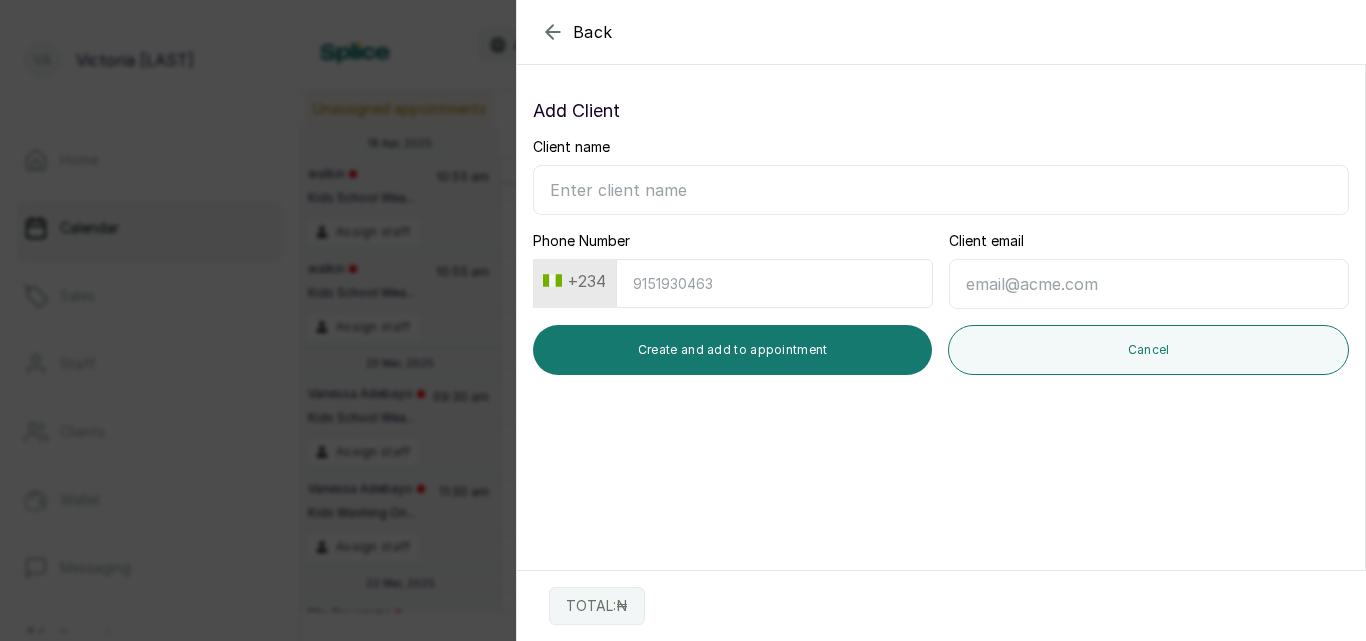 click on "Client name" at bounding box center (941, 190) 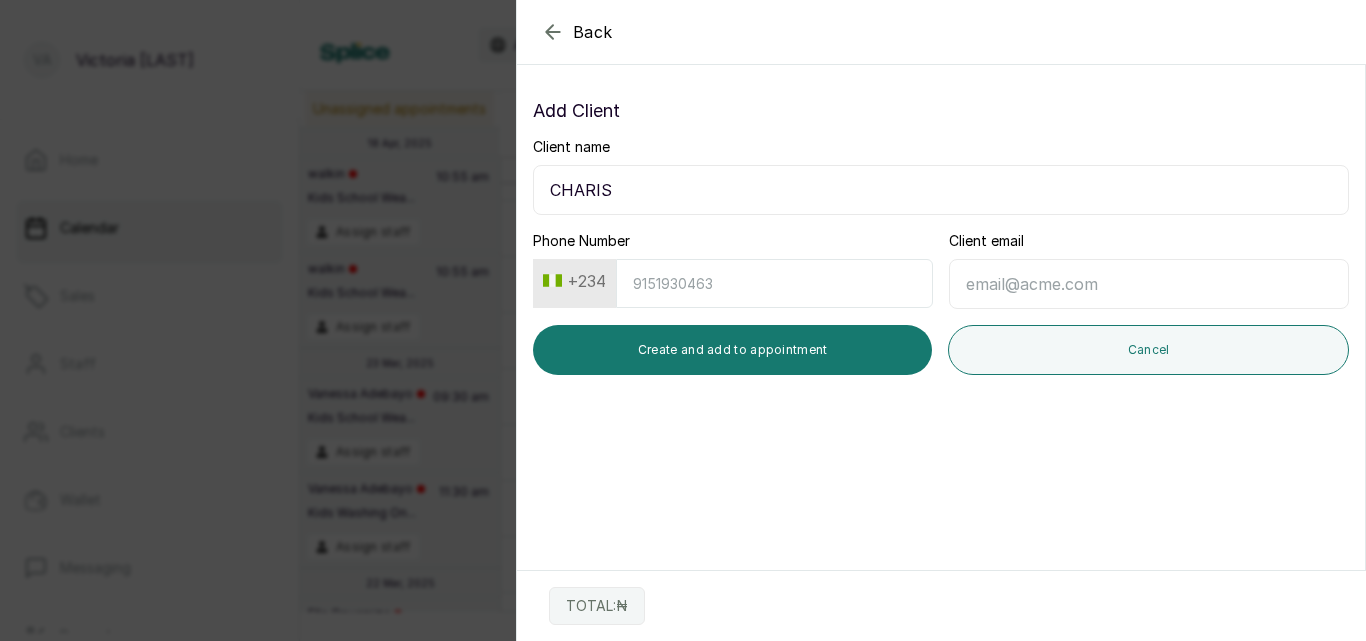 type on "CHARIS" 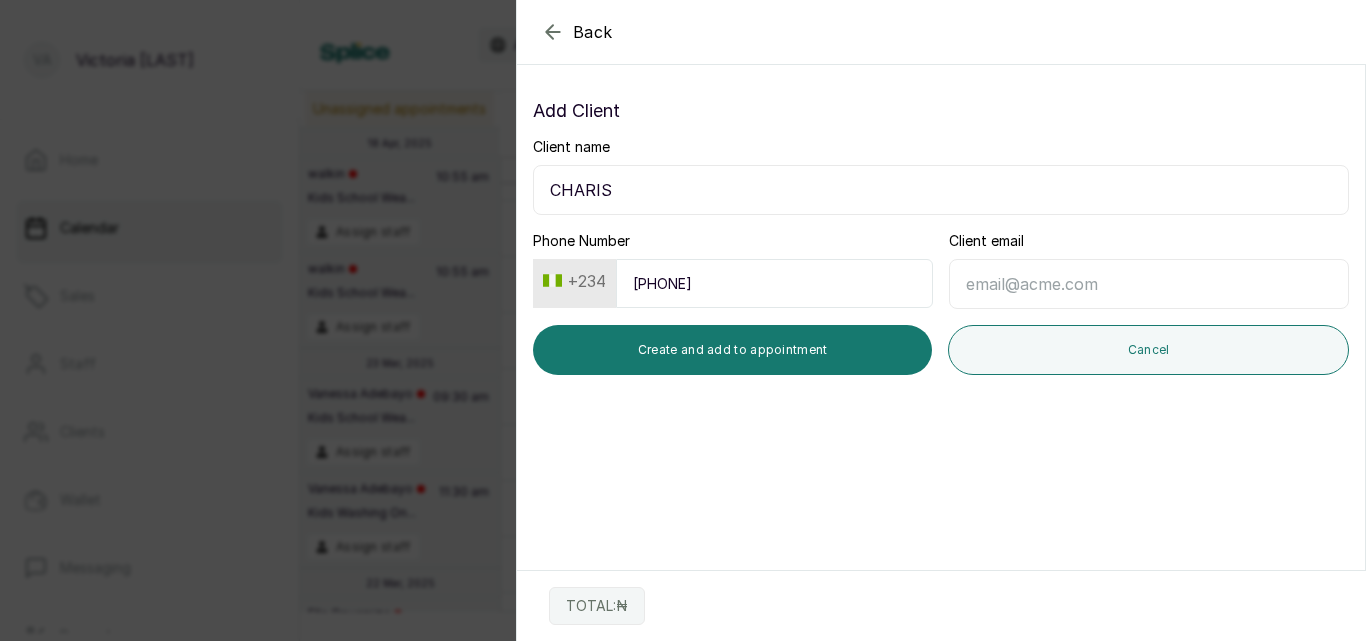 type on "[PHONE]" 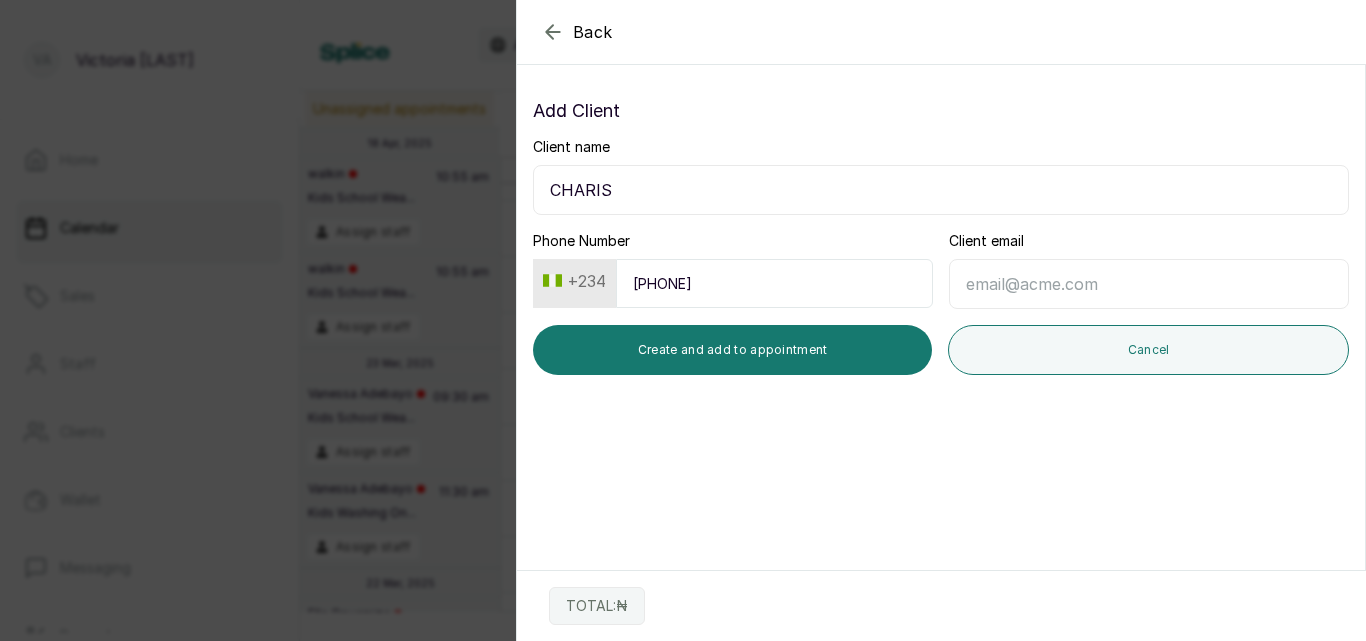 click on "Client email" at bounding box center [1149, 284] 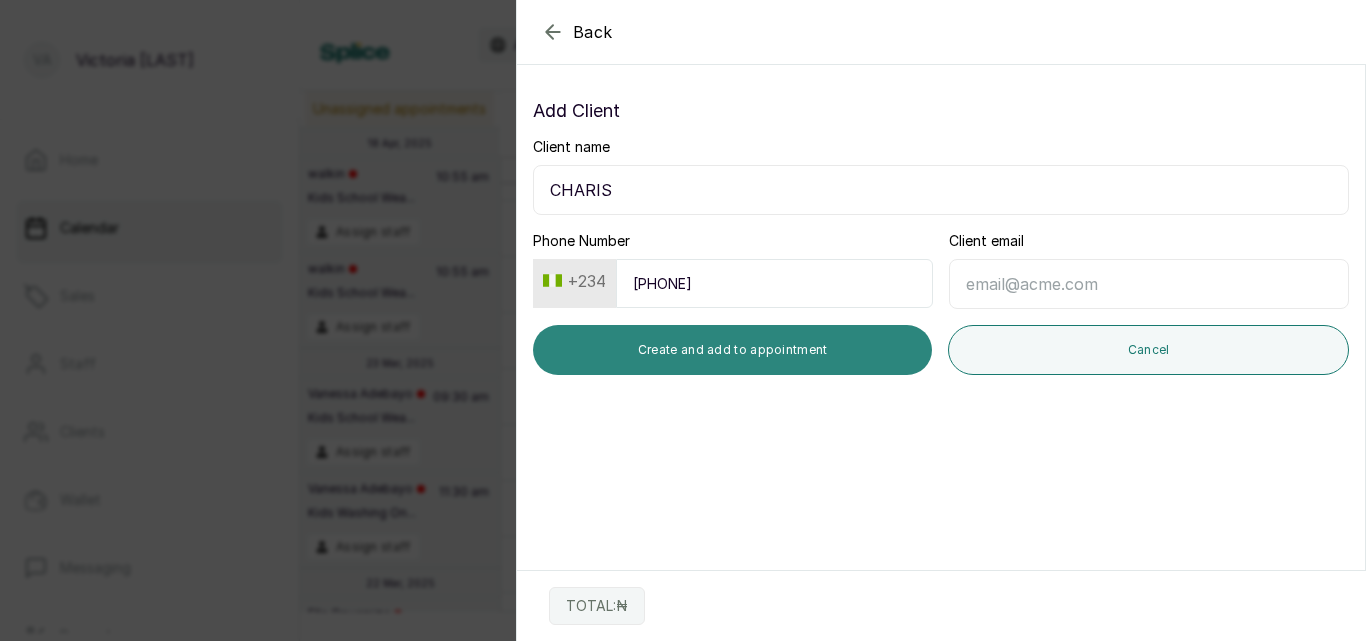 click on "Create and add to appointment" at bounding box center [732, 350] 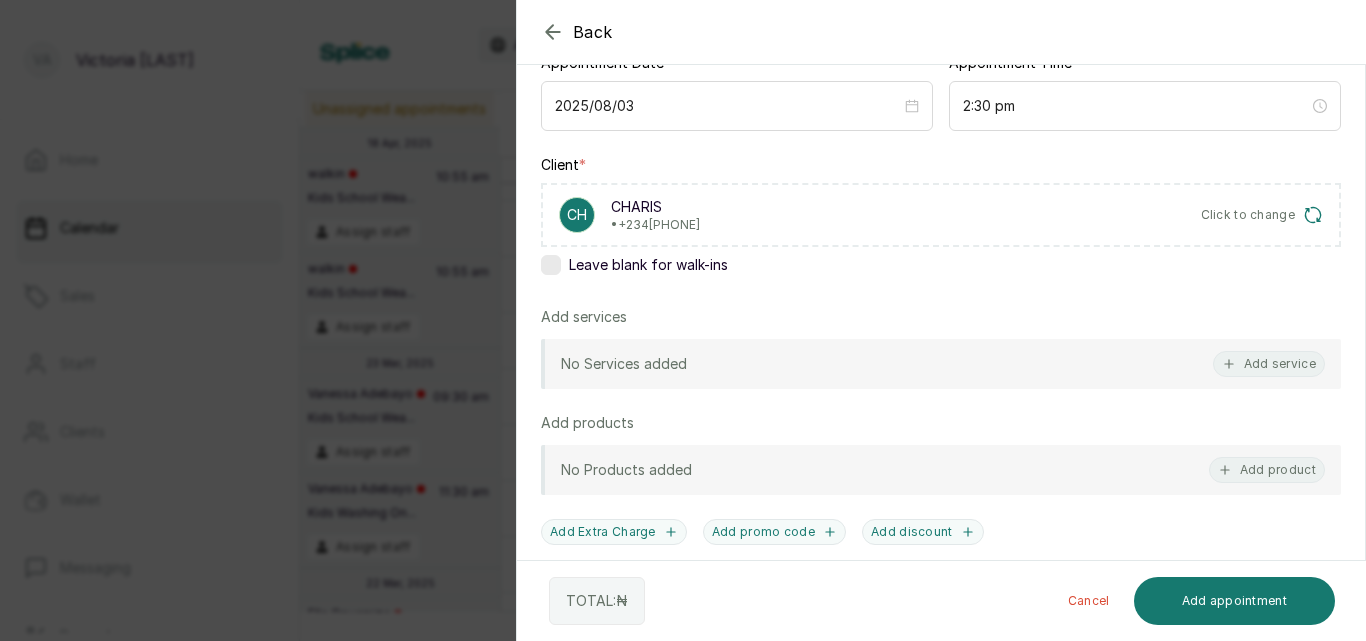 scroll, scrollTop: 213, scrollLeft: 0, axis: vertical 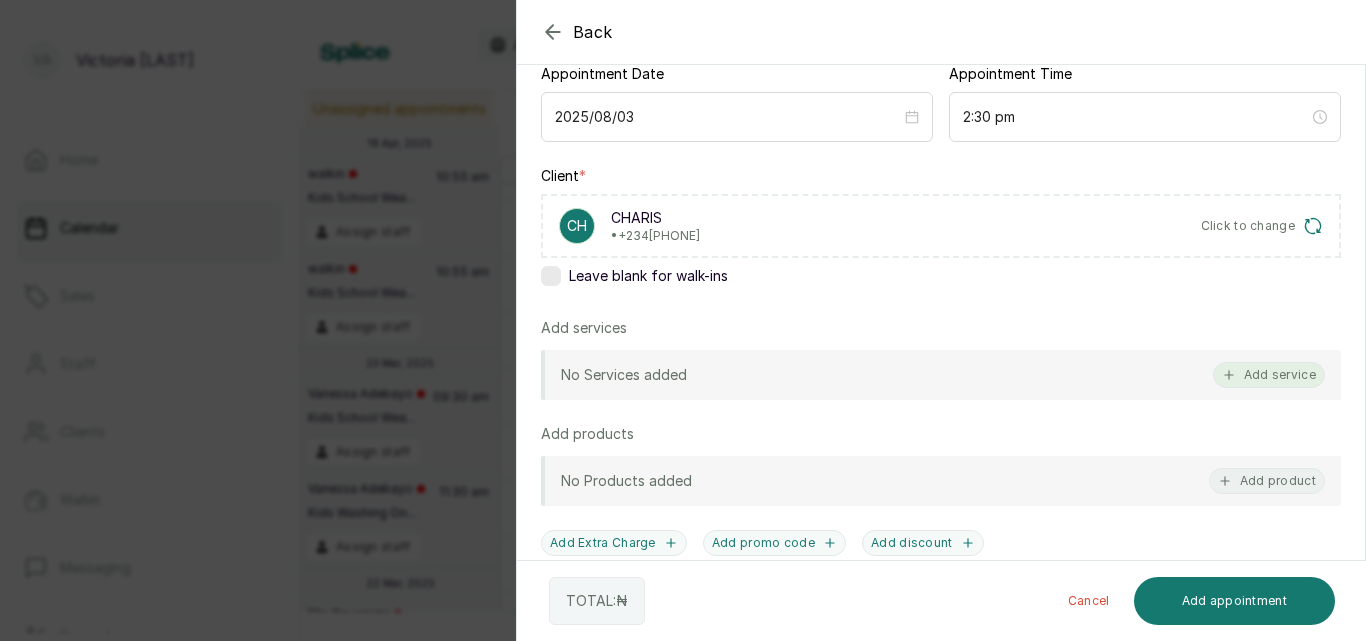 click on "Add service" at bounding box center [1269, 375] 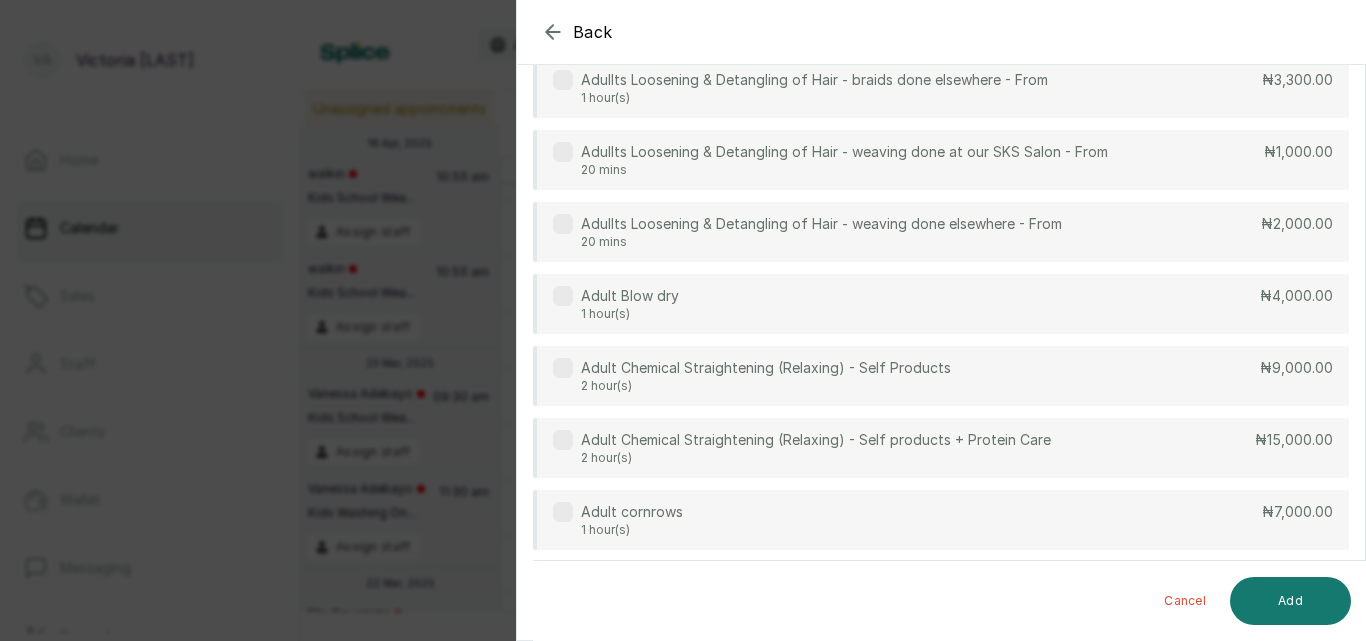 scroll, scrollTop: 80, scrollLeft: 0, axis: vertical 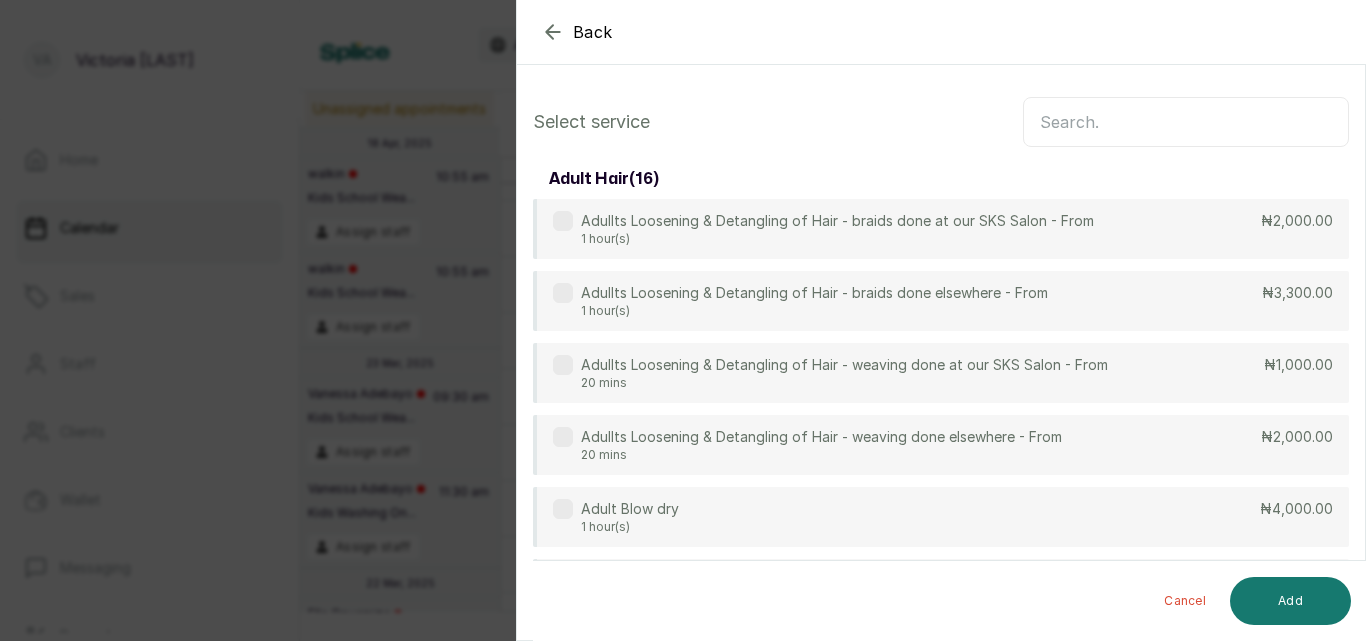 click at bounding box center (1186, 122) 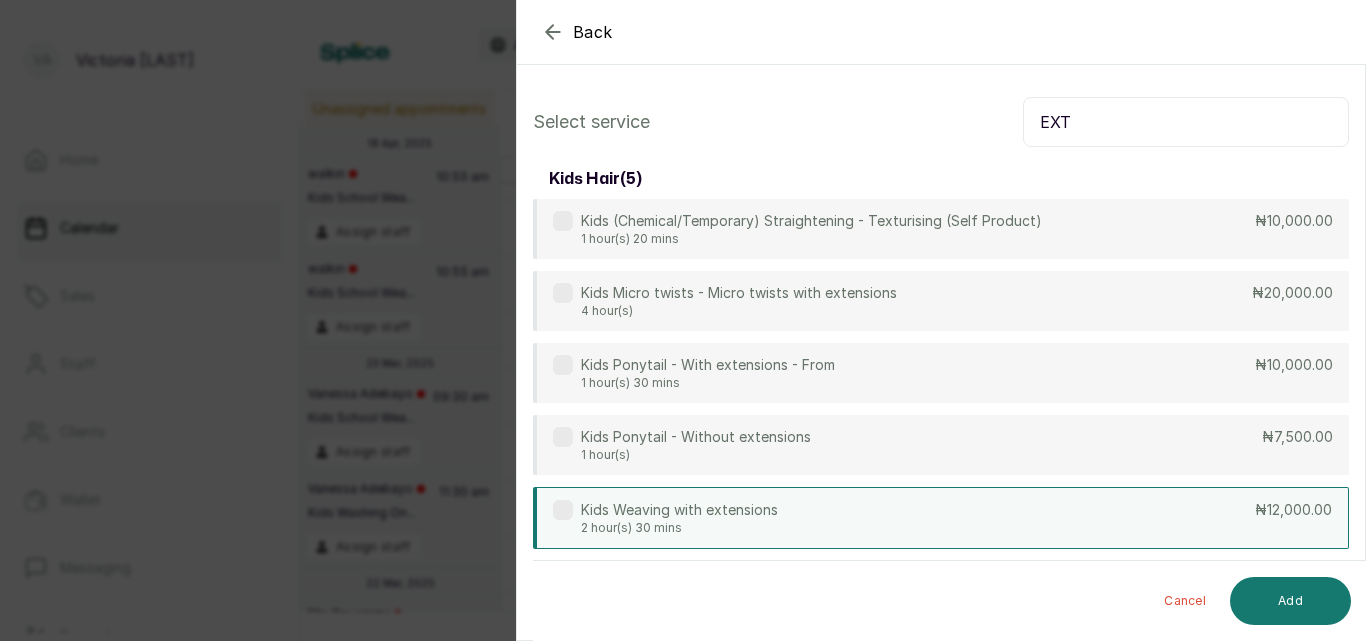 type on "EXT" 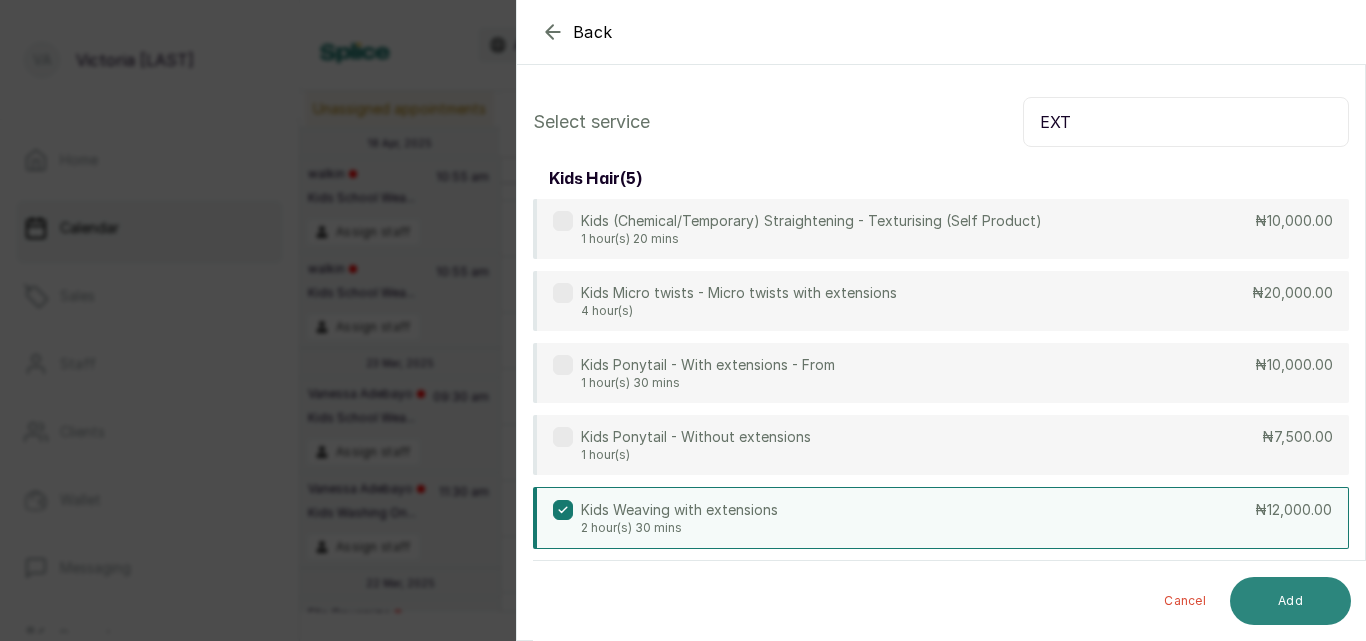 click on "Add" at bounding box center (1290, 601) 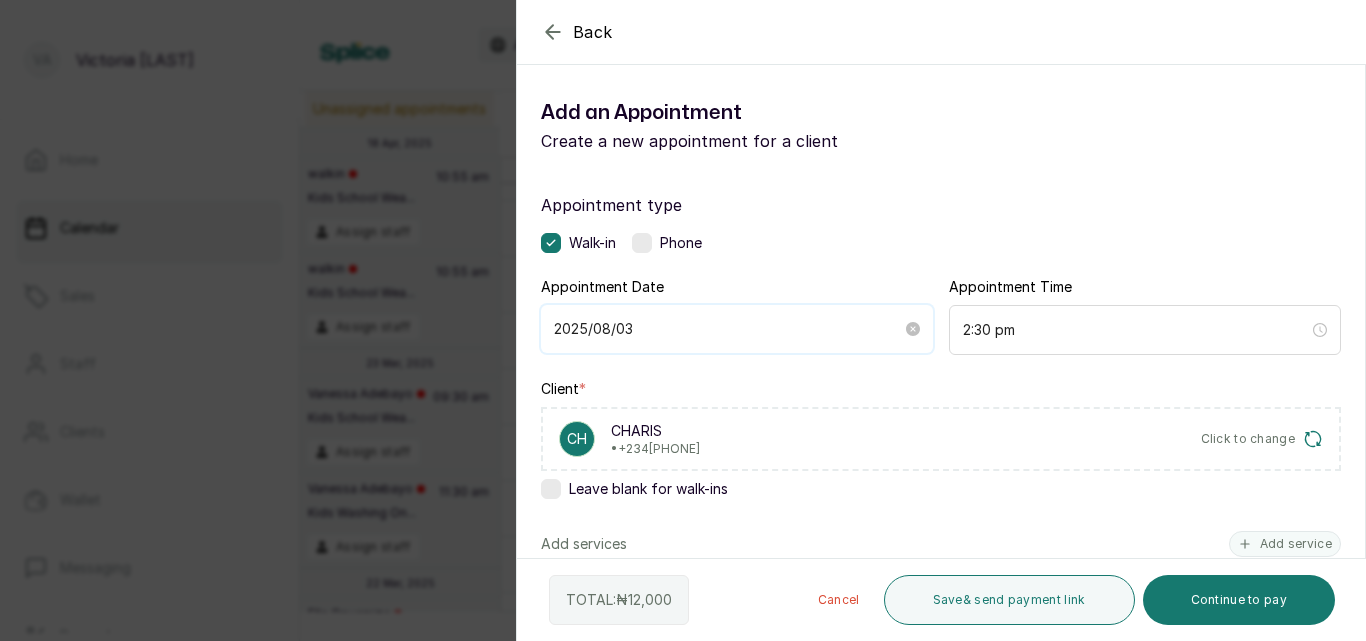 click on "2025/08/03" at bounding box center (728, 329) 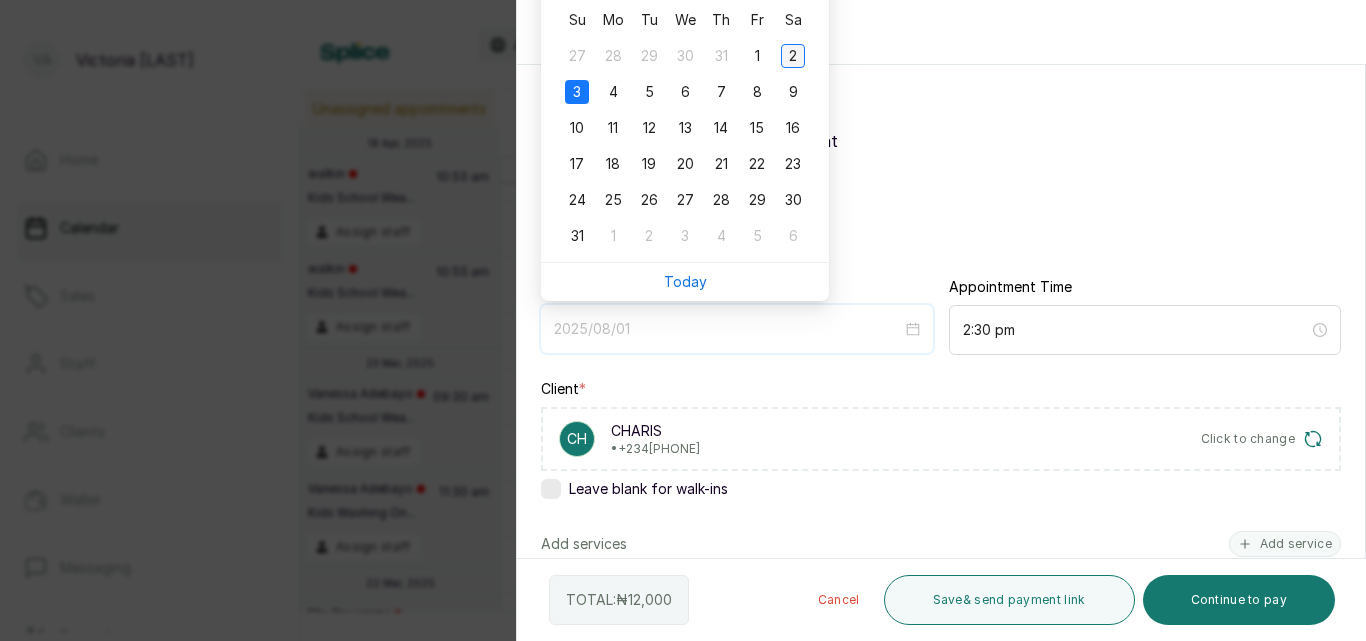 type on "2025/08/02" 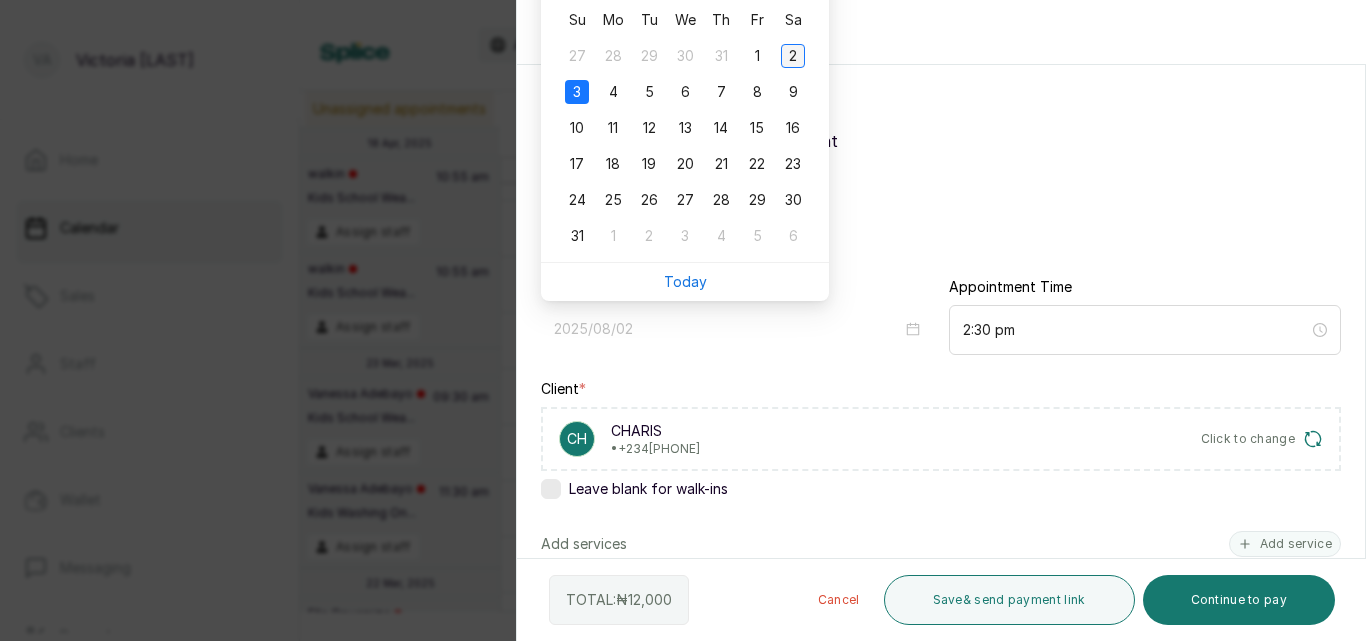 click on "2" at bounding box center (793, 56) 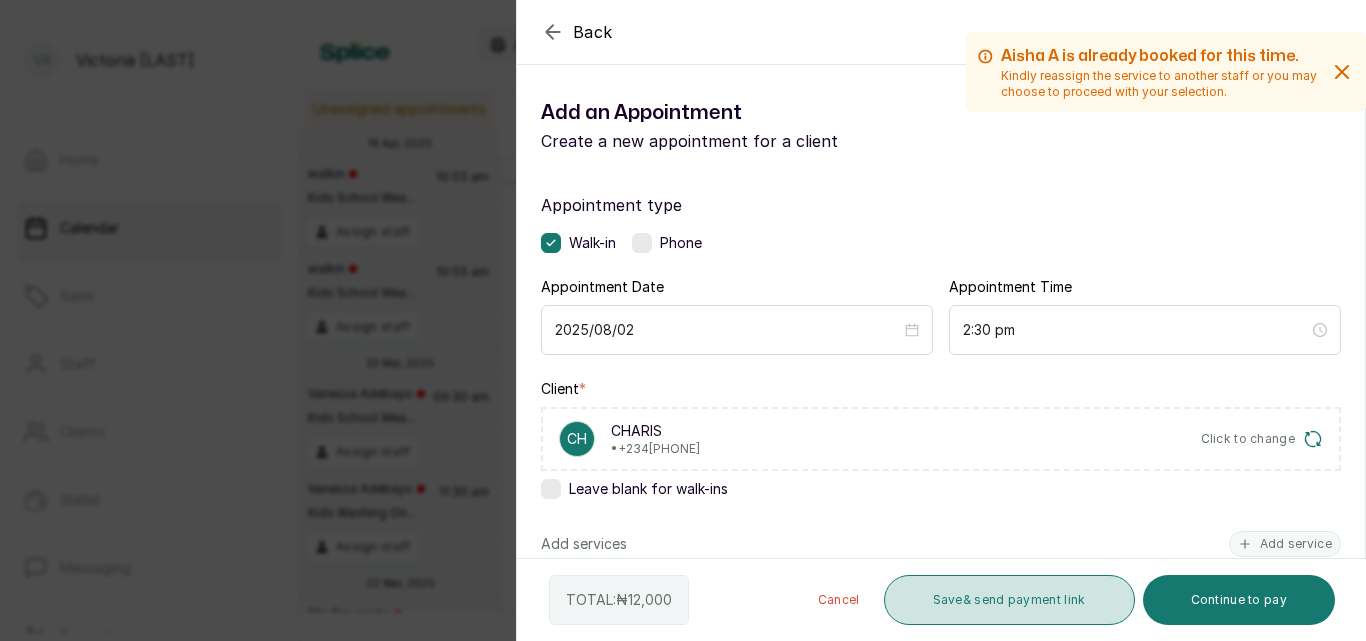 click on "Save  & send payment link" at bounding box center (1009, 600) 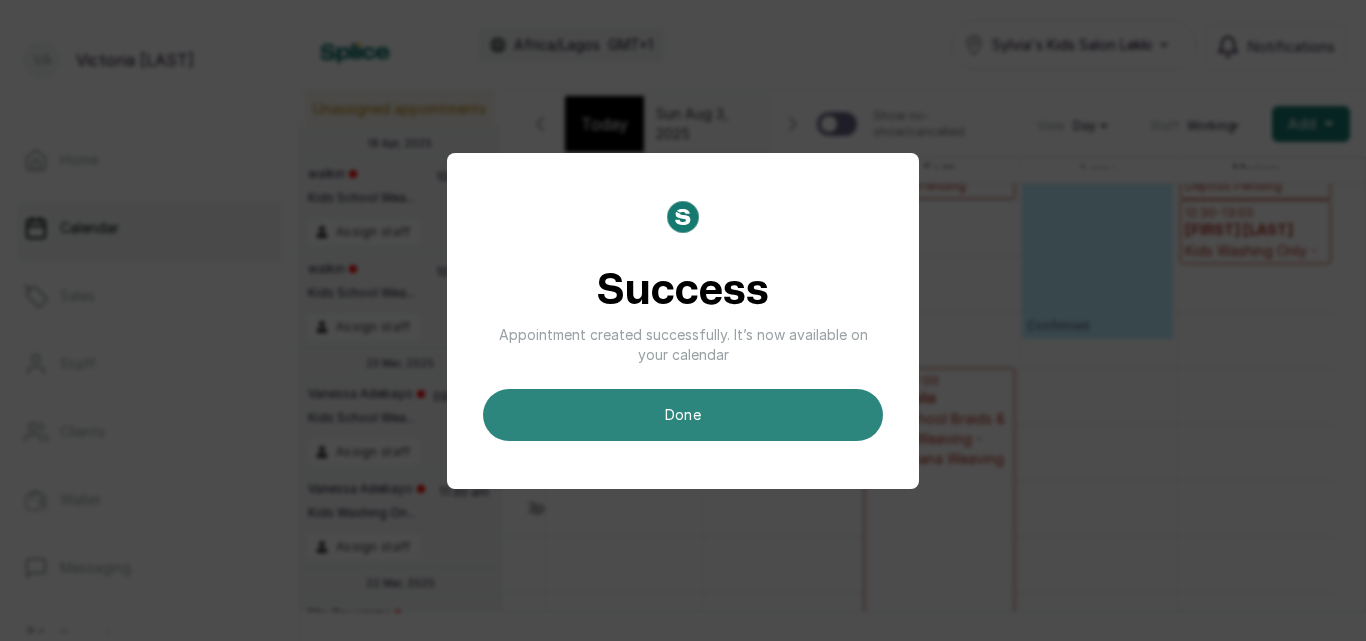 click on "done" at bounding box center [683, 415] 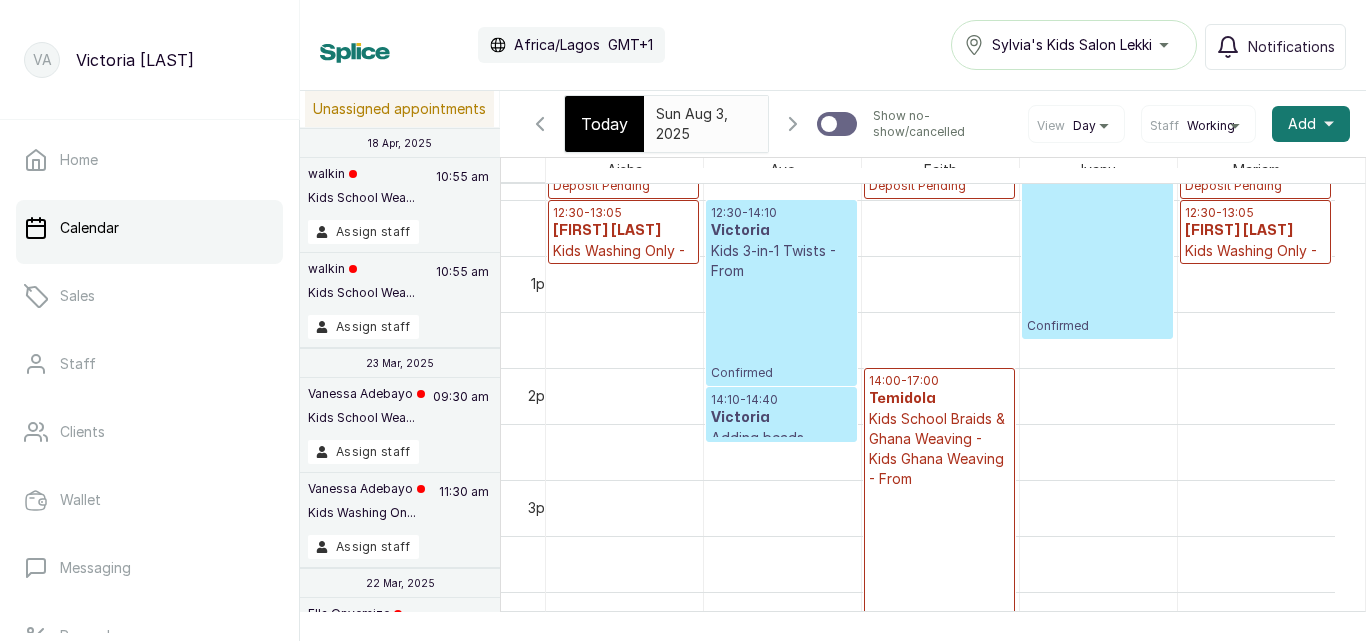 scroll, scrollTop: 673, scrollLeft: 0, axis: vertical 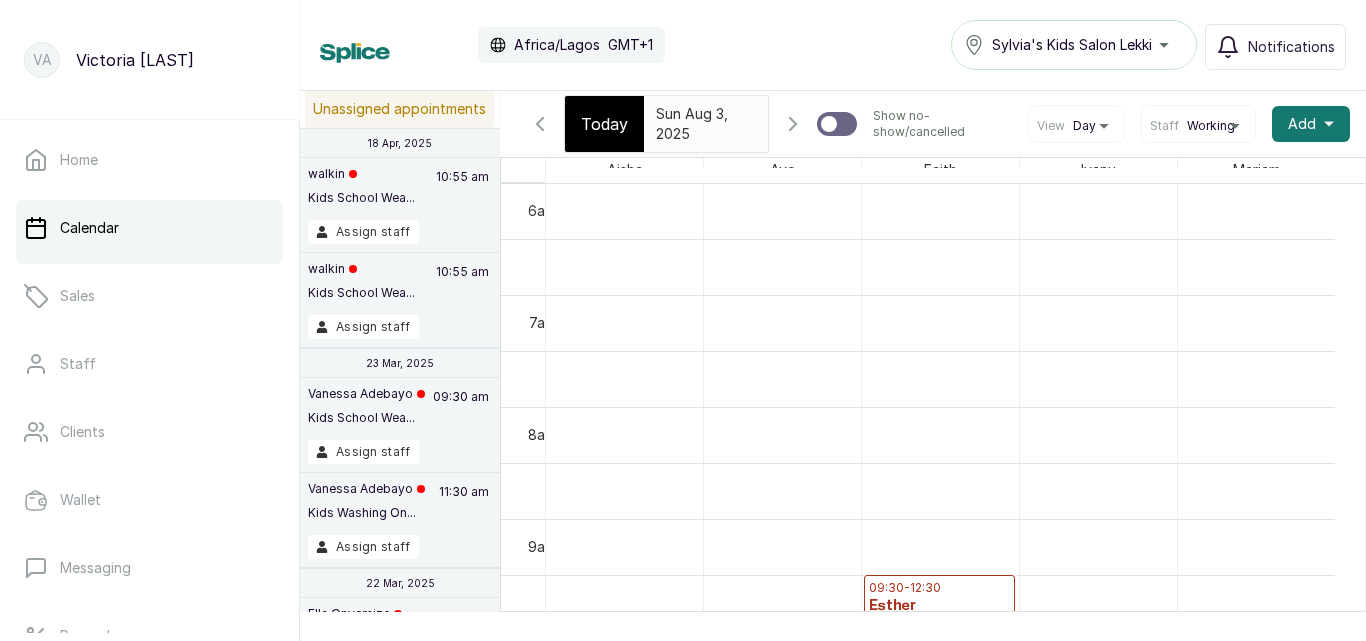 click on "Today" at bounding box center (604, 124) 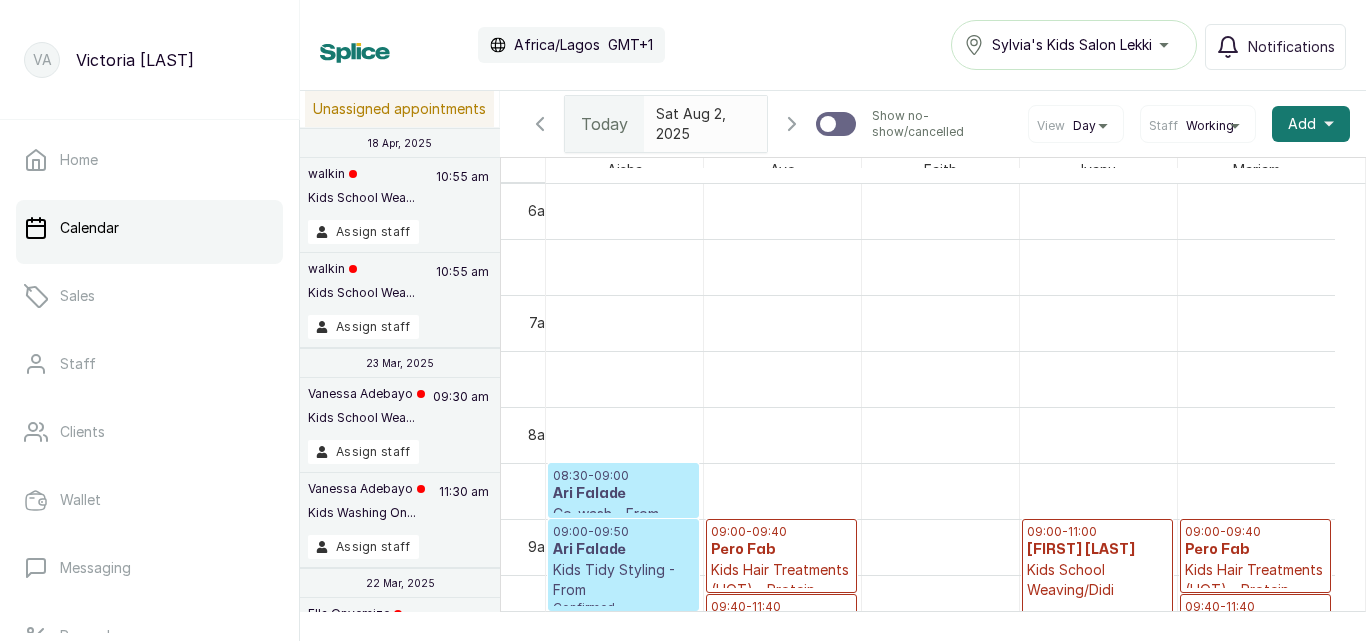 scroll, scrollTop: 706, scrollLeft: 0, axis: vertical 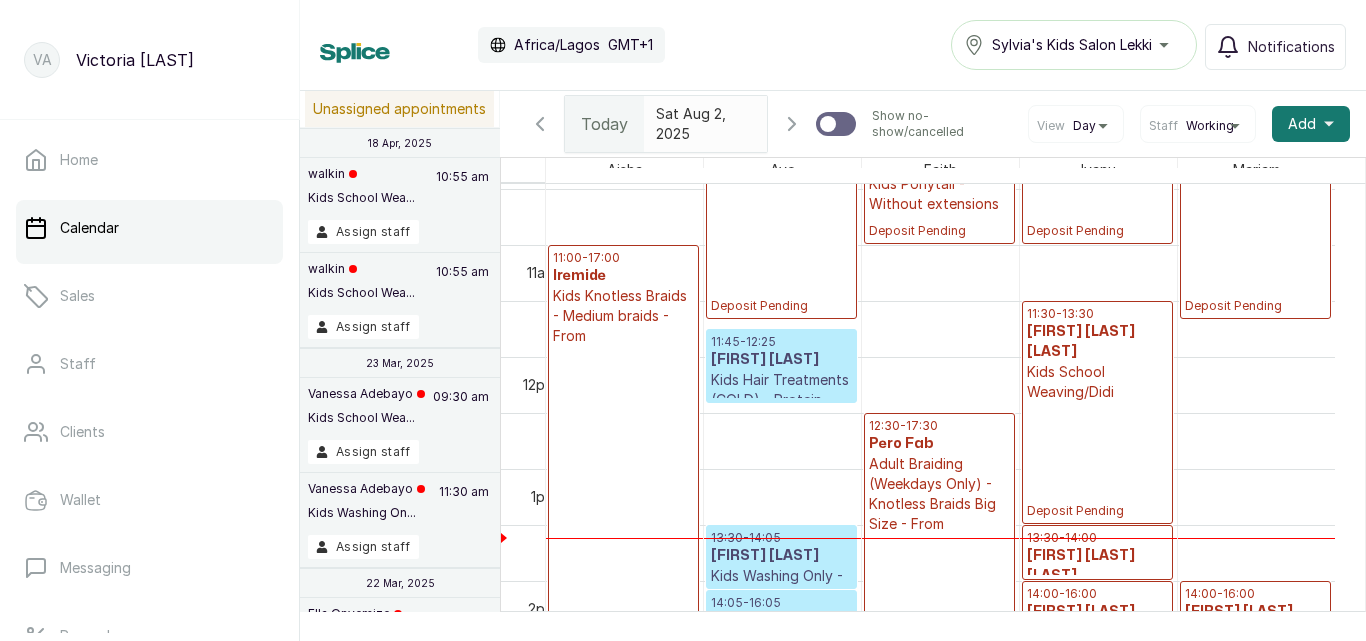 click on "[FIRST] [LAST]" at bounding box center [781, 360] 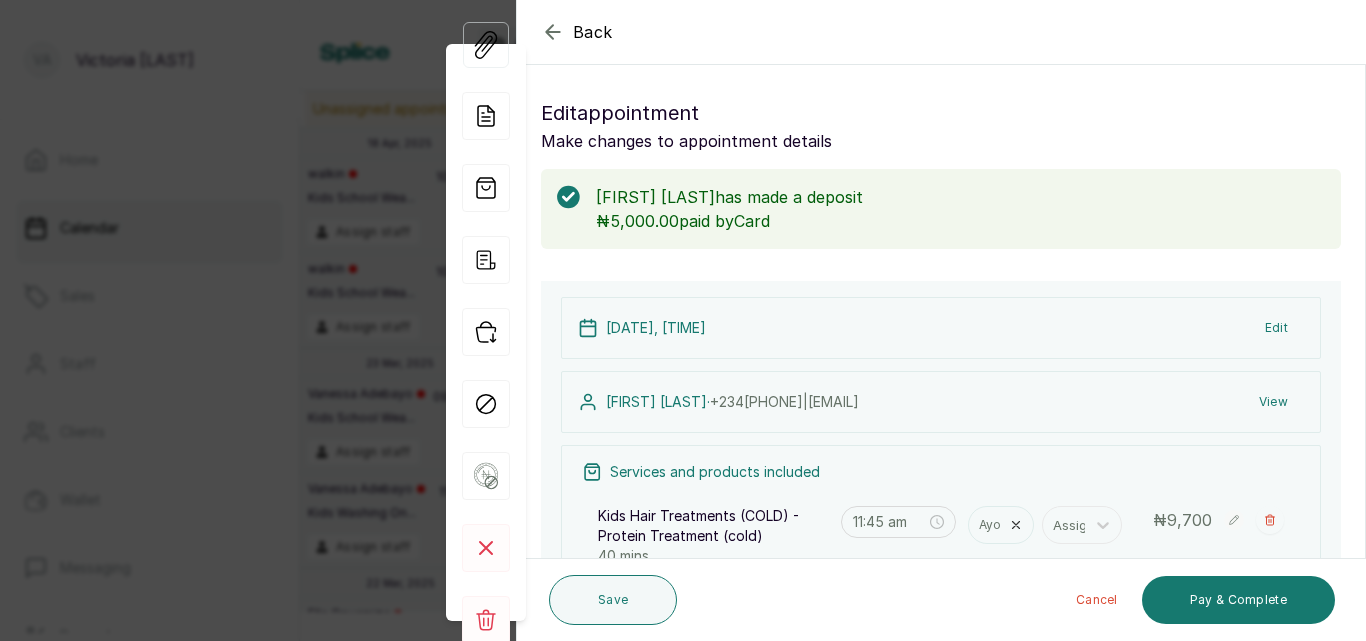 click 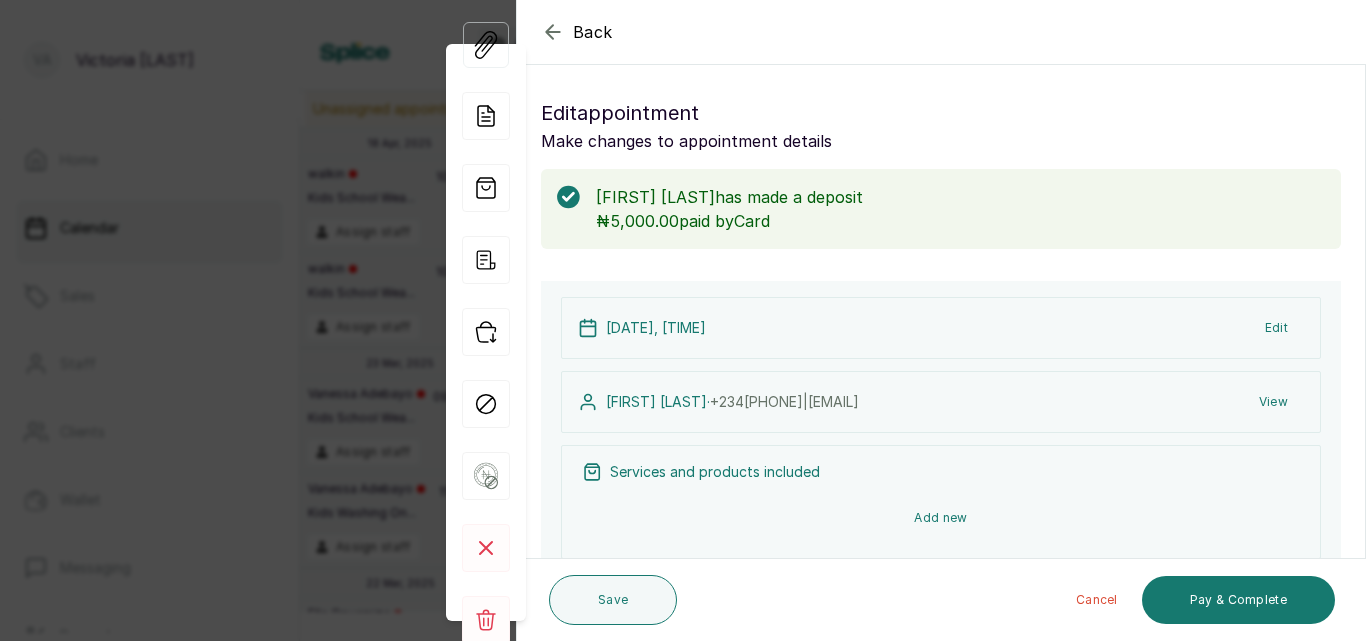 click on "Add new" at bounding box center [941, 518] 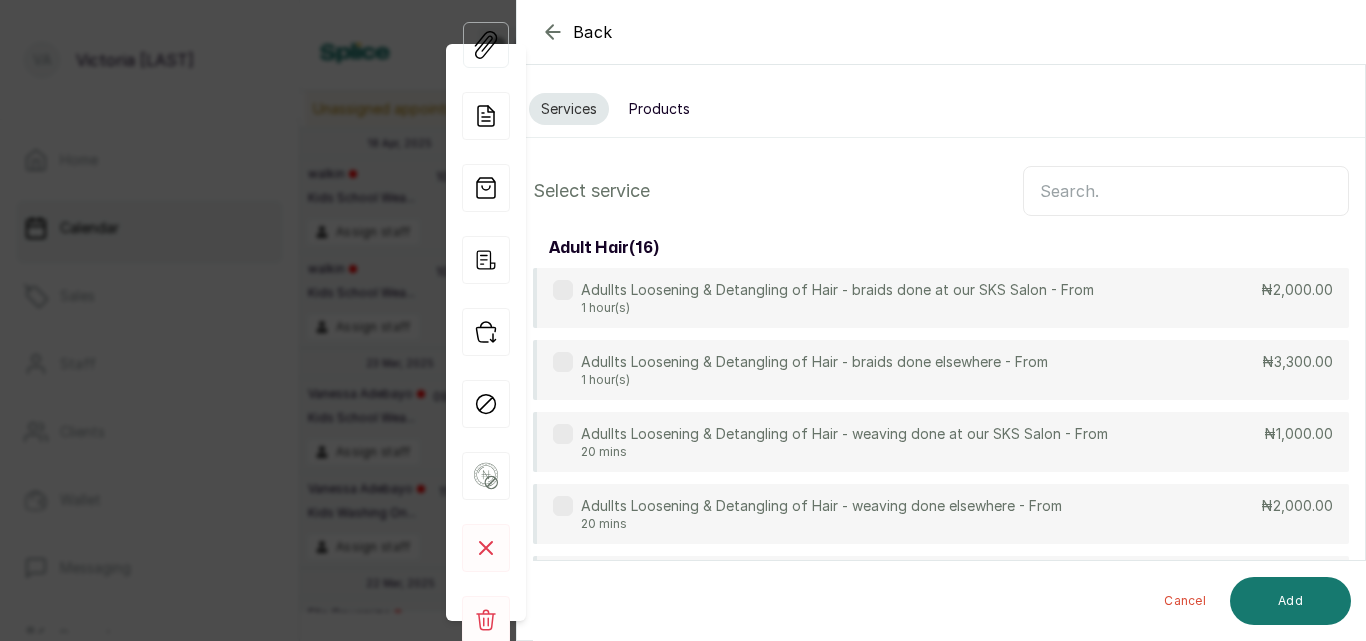 scroll, scrollTop: 149, scrollLeft: 0, axis: vertical 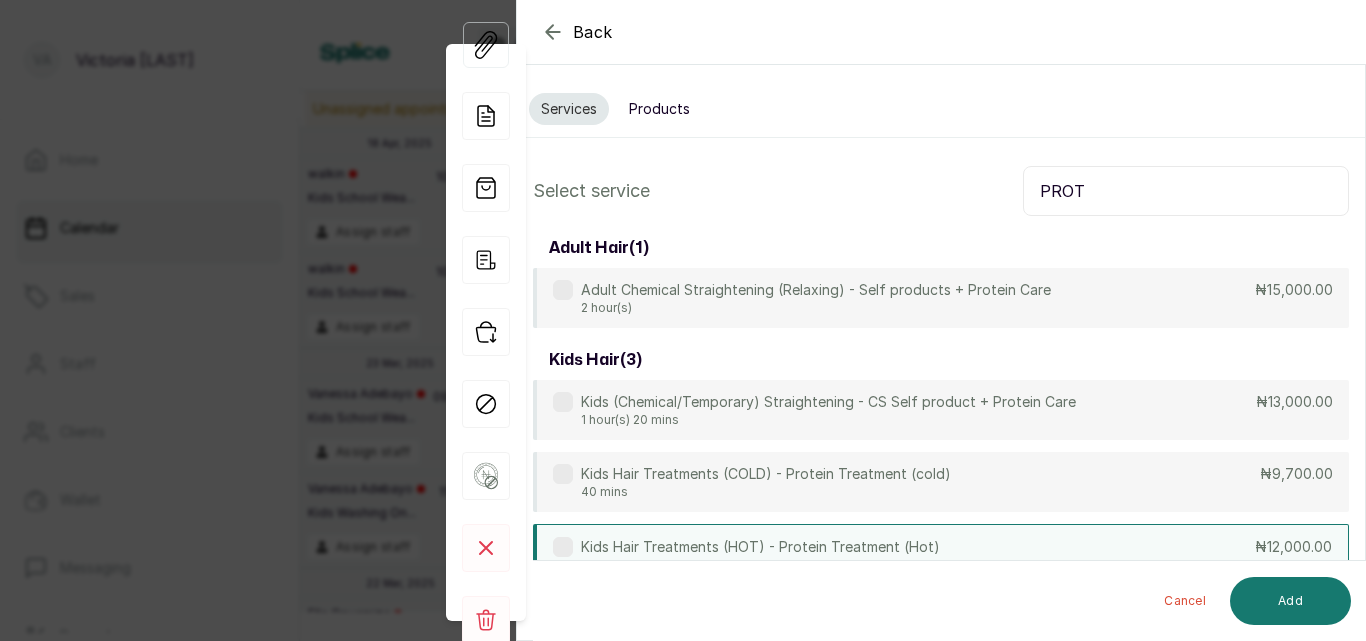 type on "PROT" 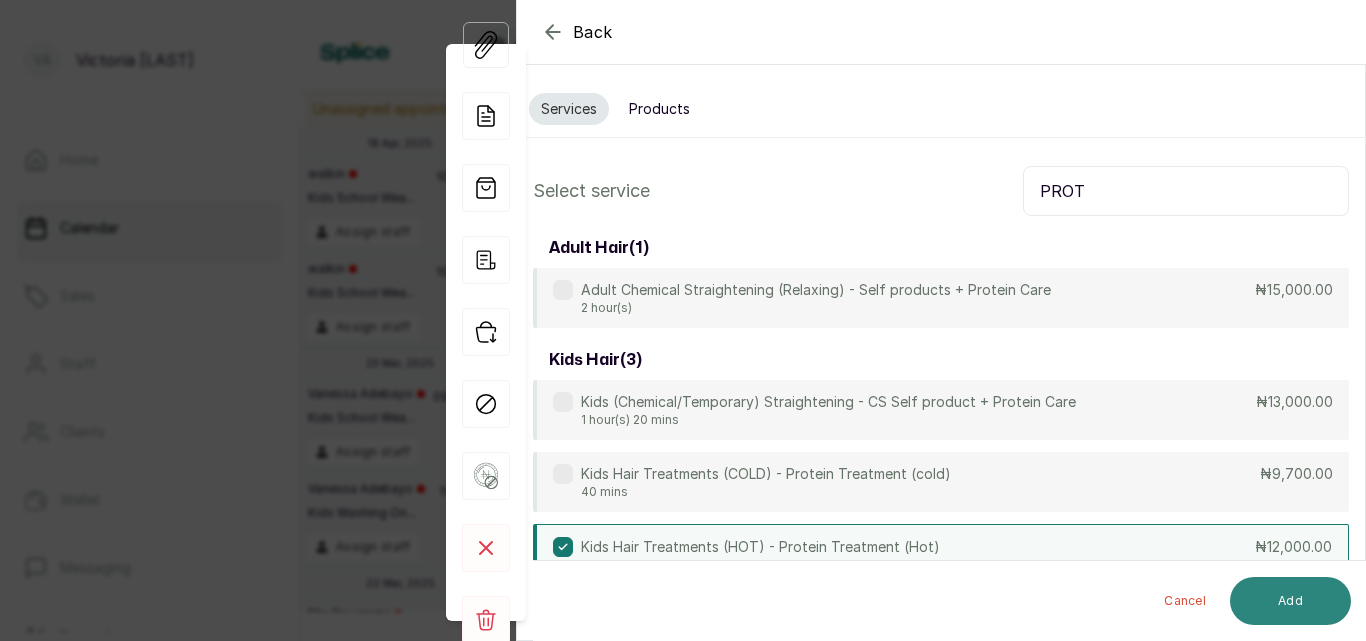 click on "Add" at bounding box center [1290, 601] 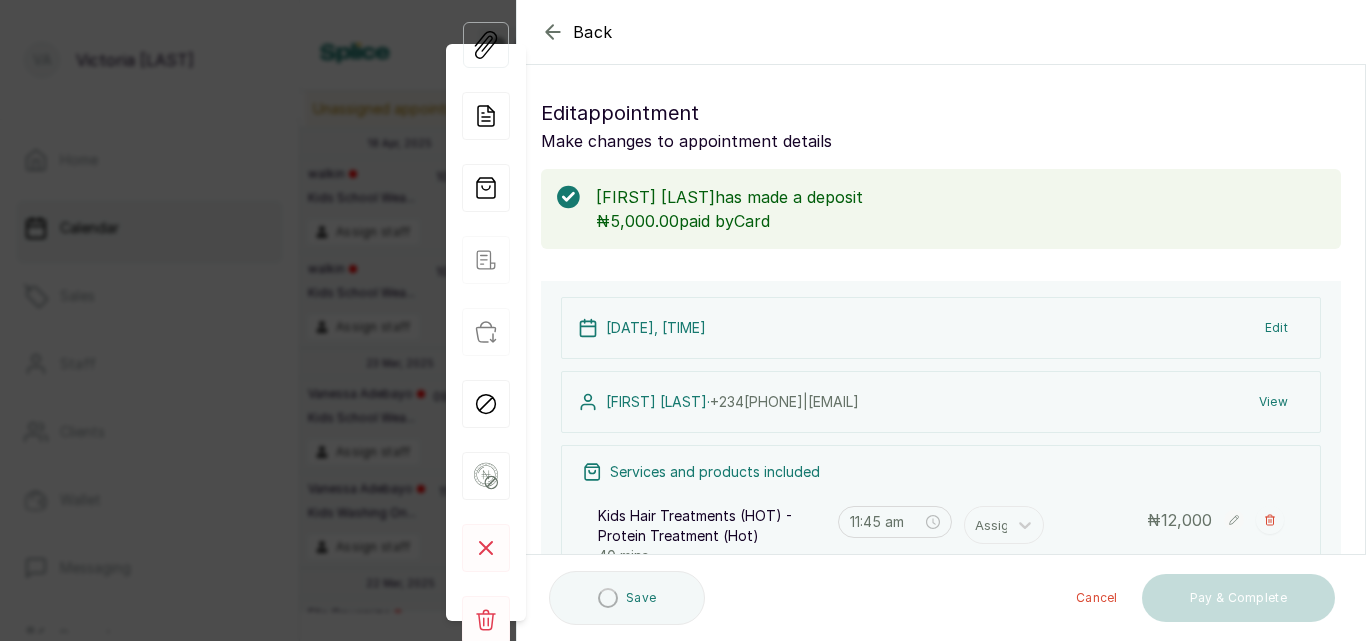 type on "11:45 am" 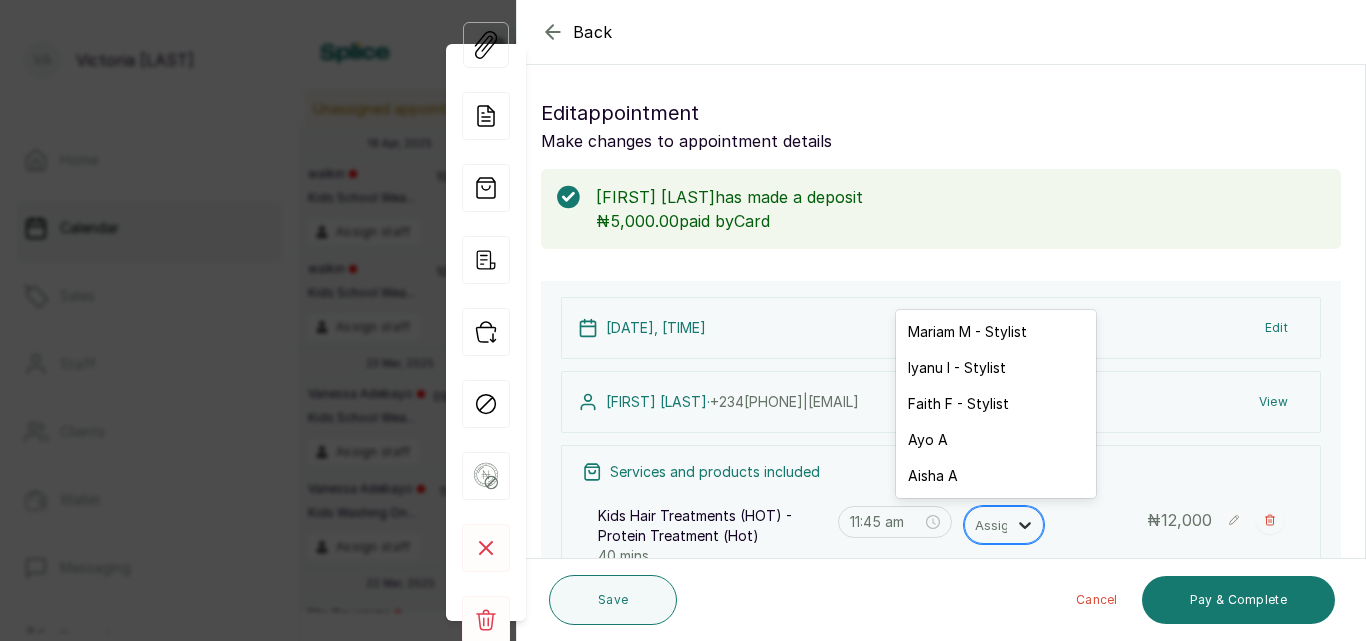 click 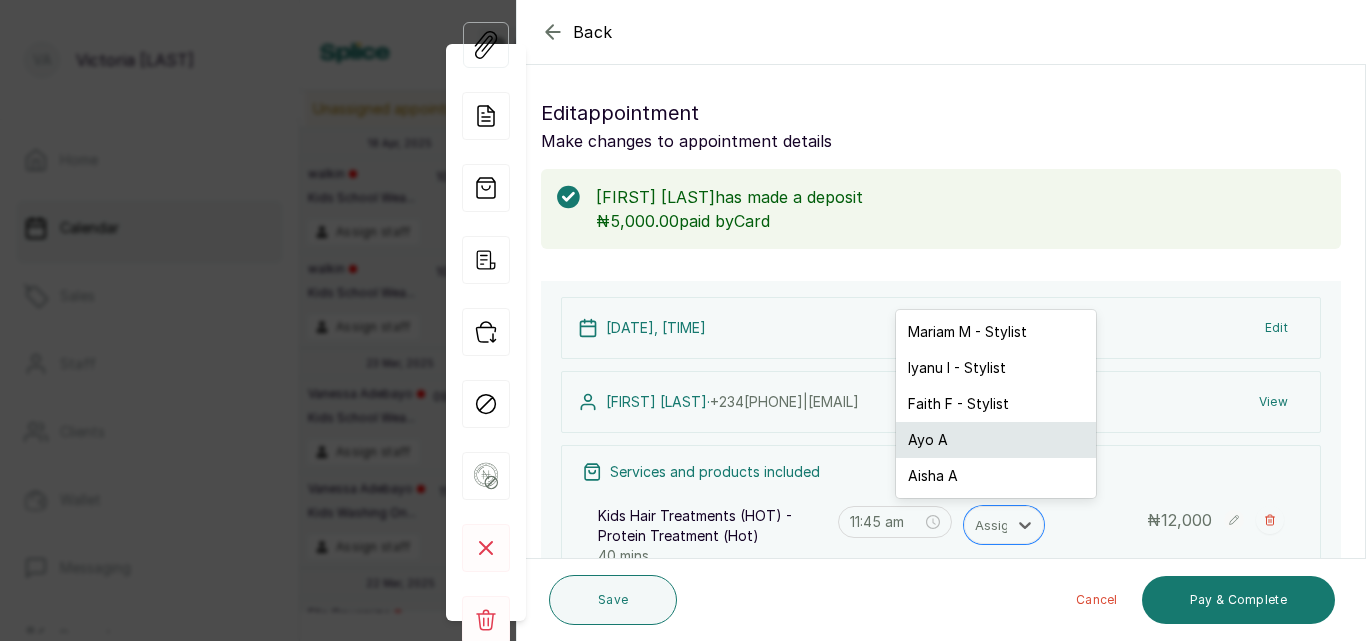 click on "Ayo A" at bounding box center (996, 440) 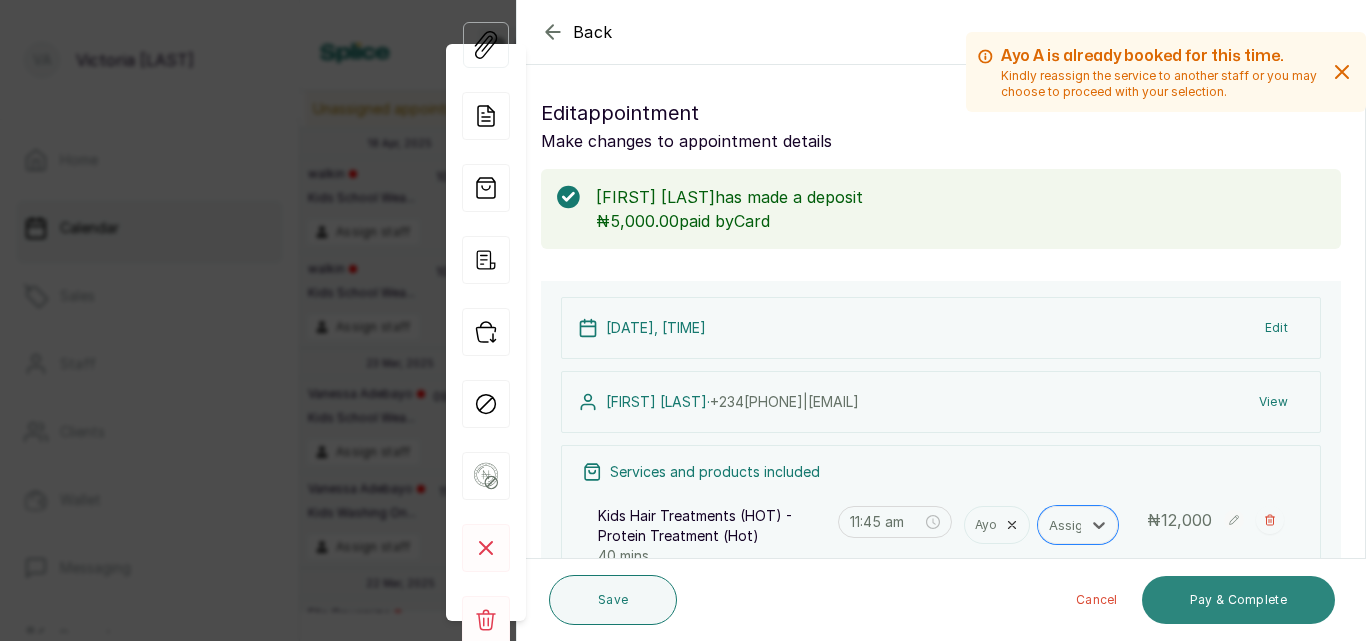 click on "Pay & Complete" at bounding box center [1238, 600] 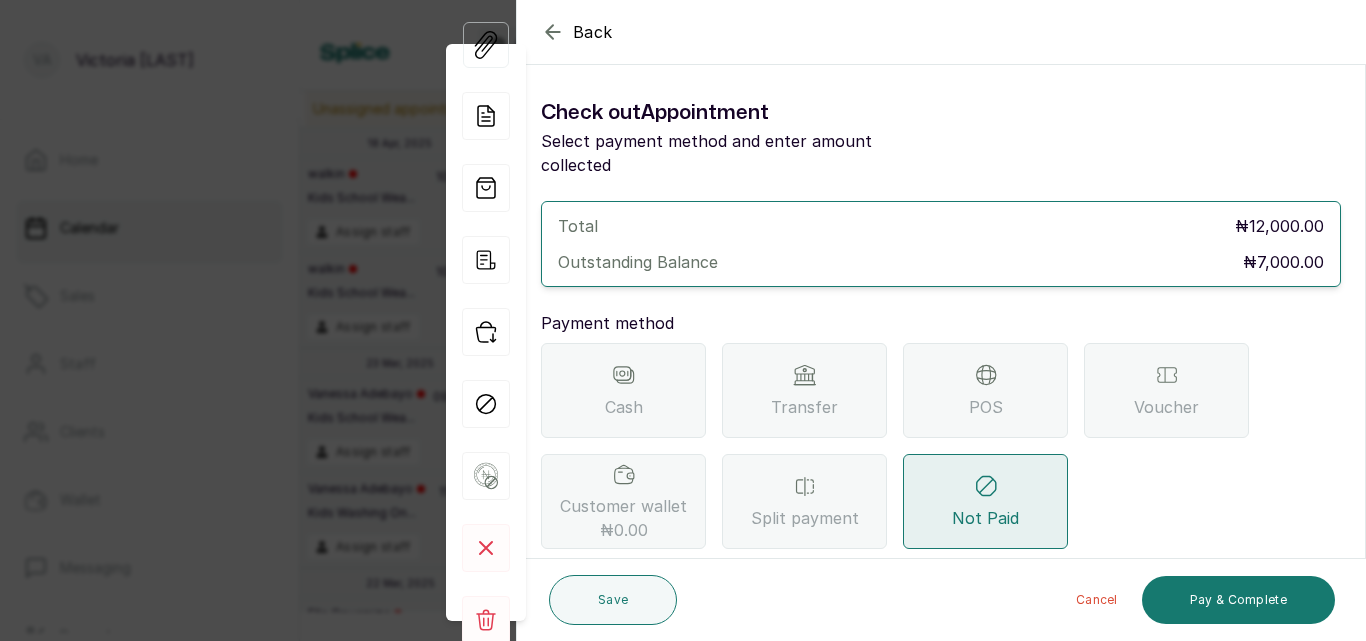 click on "Transfer" at bounding box center (804, 390) 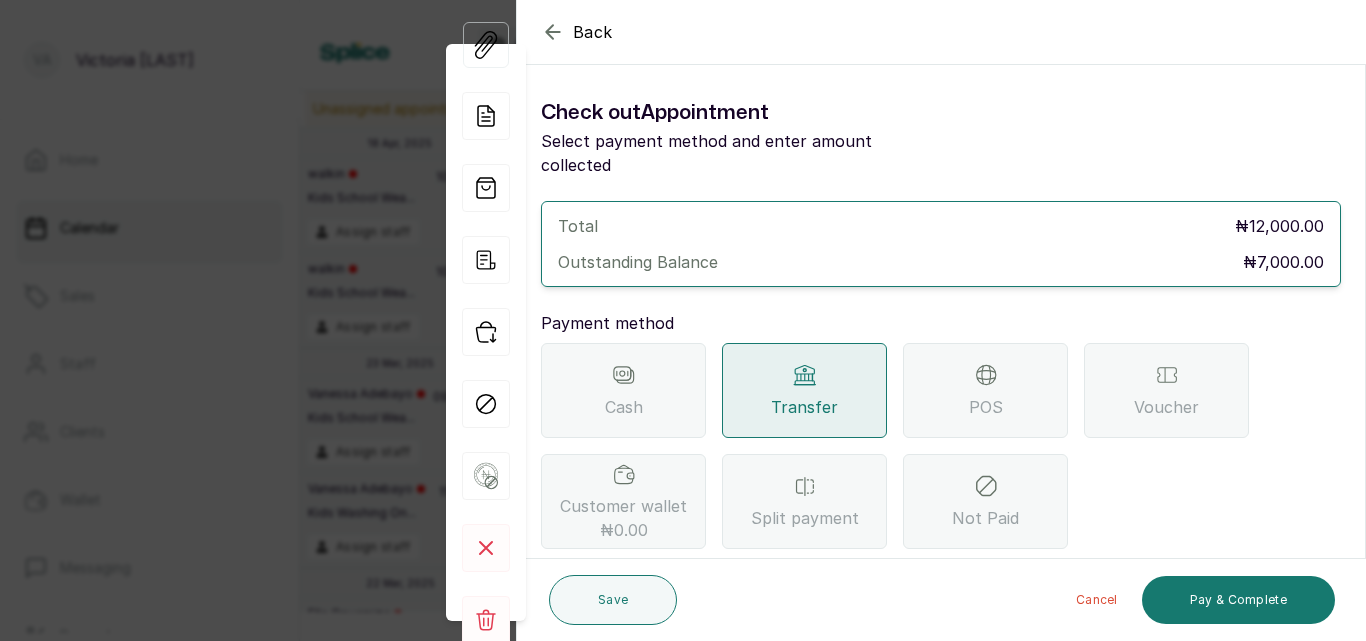 scroll, scrollTop: 240, scrollLeft: 0, axis: vertical 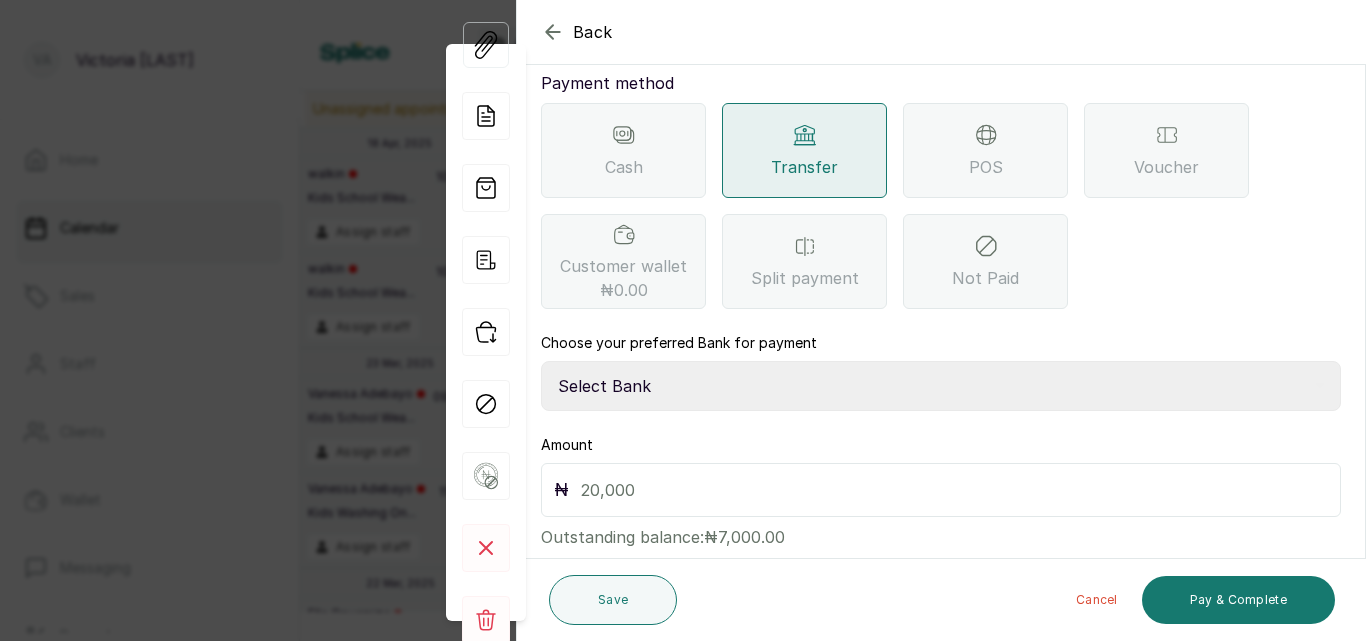 click on "Select Bank CANARY YELLOW Moniepoint MFB CANARY YELLOW Sparkle Microfinance Bank" at bounding box center (941, 386) 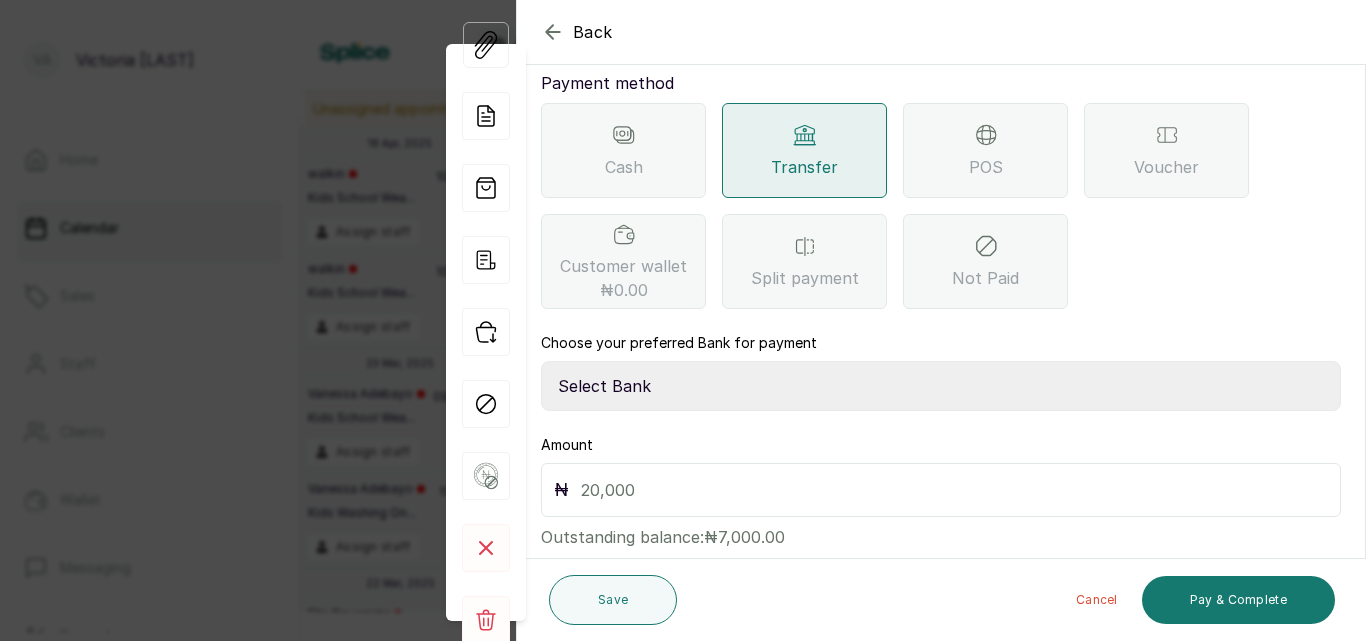 select on "a0df1ee2-db04-4e2a-8640-932656be21d6" 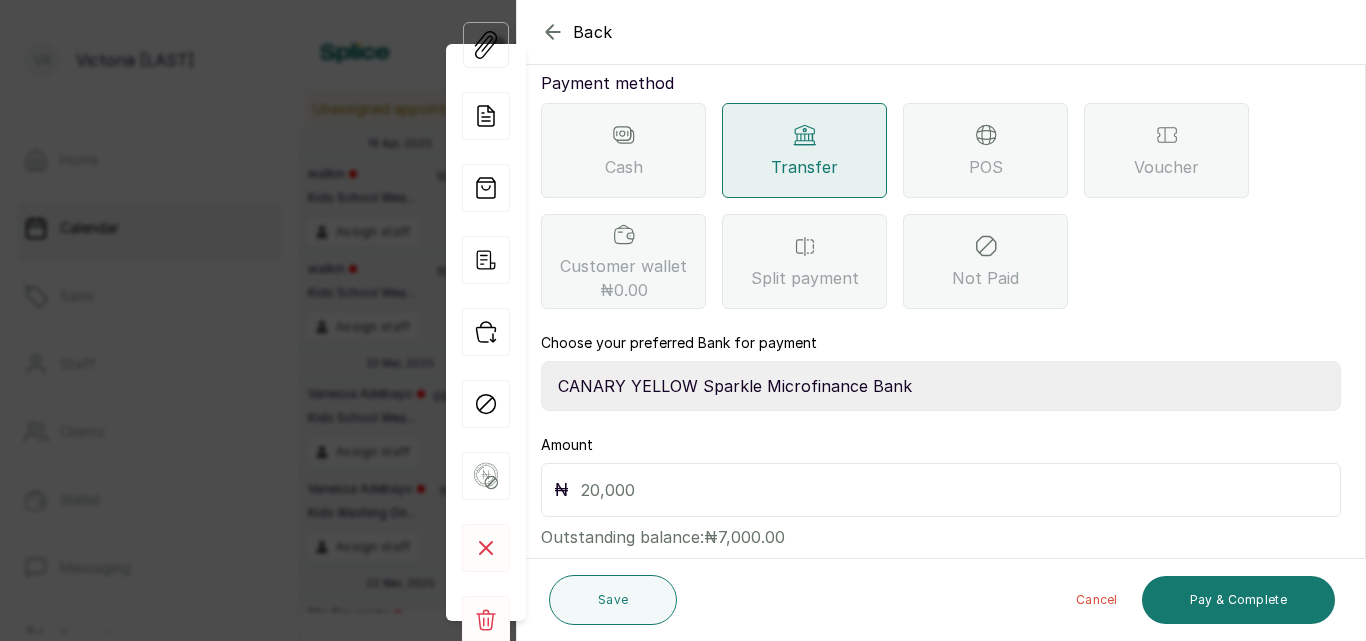 click on "Select Bank CANARY YELLOW Moniepoint MFB CANARY YELLOW Sparkle Microfinance Bank" at bounding box center (941, 386) 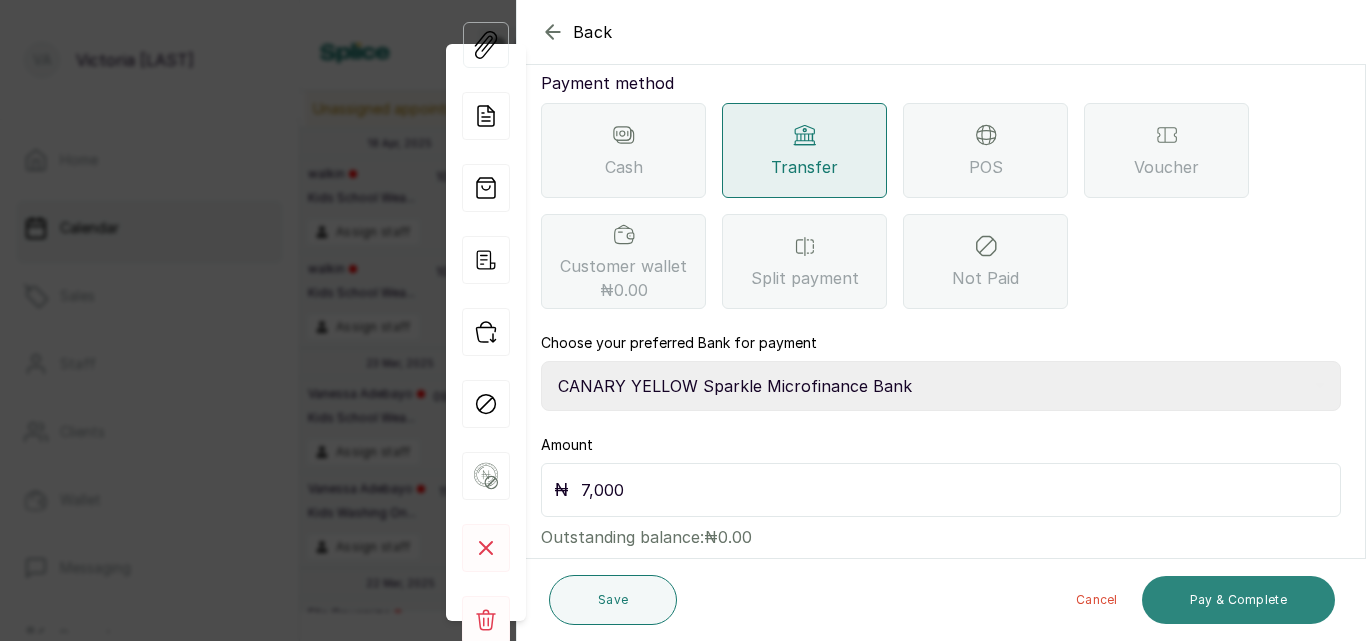 type on "7,000" 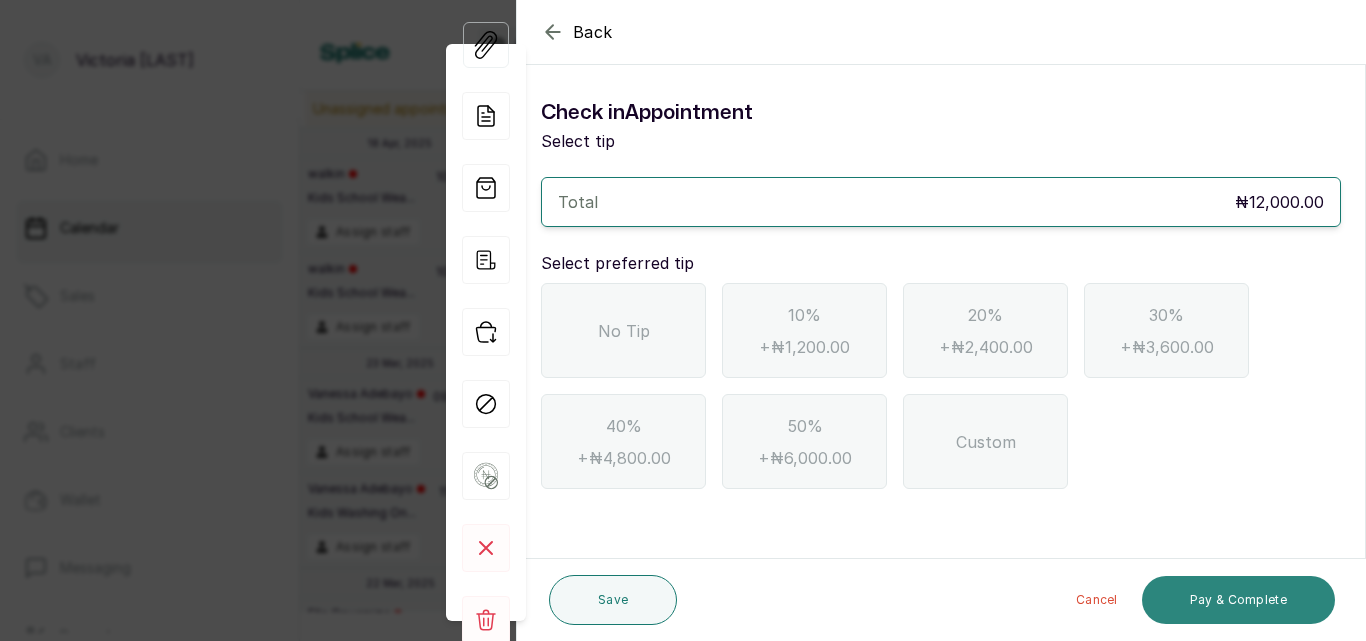 scroll, scrollTop: 0, scrollLeft: 0, axis: both 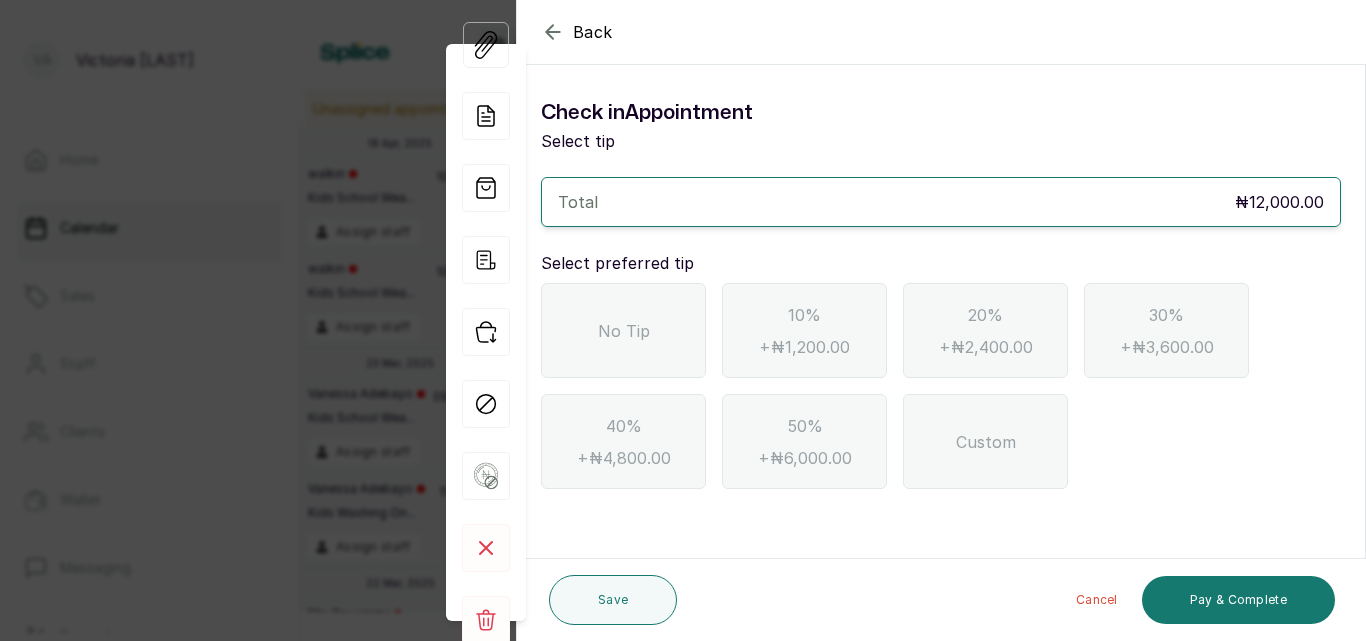 click on "No Tip" at bounding box center (623, 330) 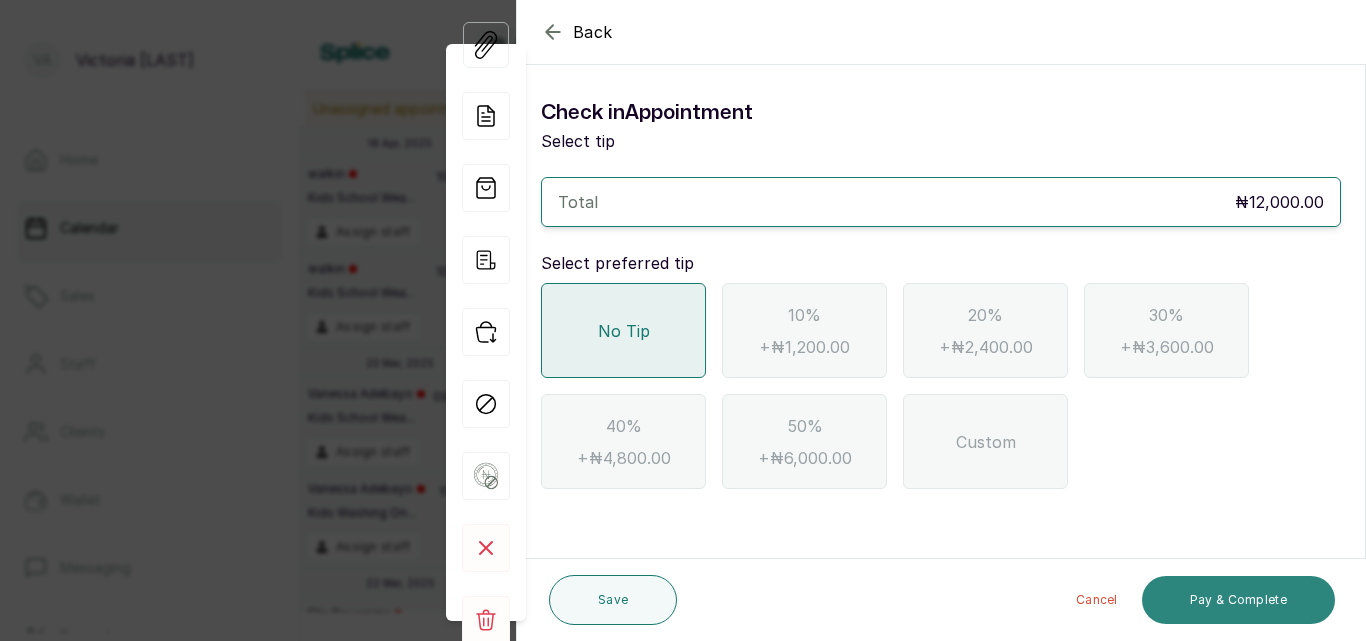 click on "Pay & Complete" at bounding box center [1238, 600] 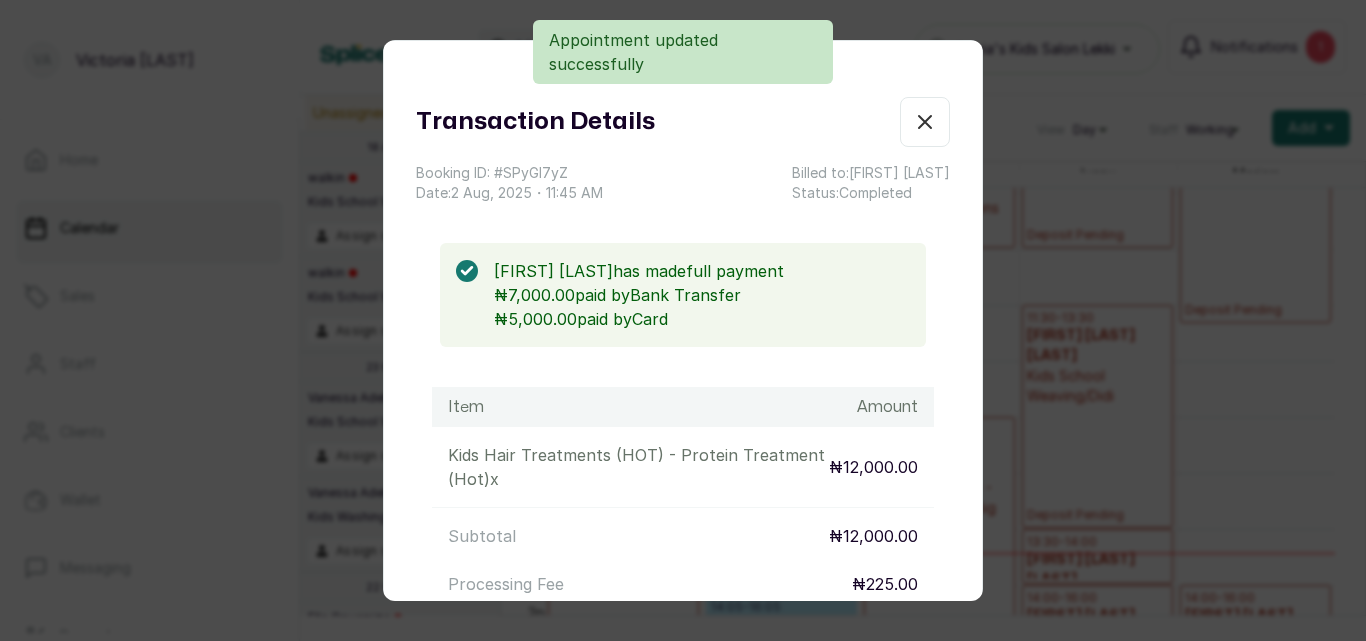 click on "Show no-show/cancelled" at bounding box center (925, 122) 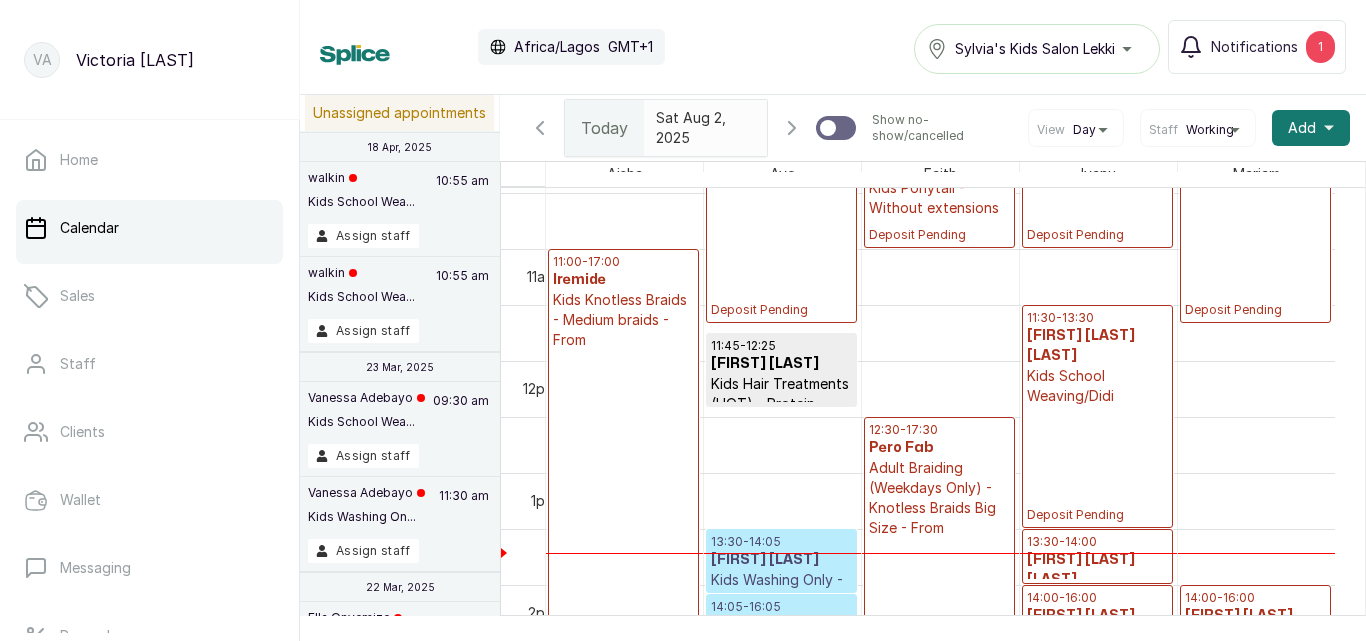 scroll, scrollTop: 1227, scrollLeft: 0, axis: vertical 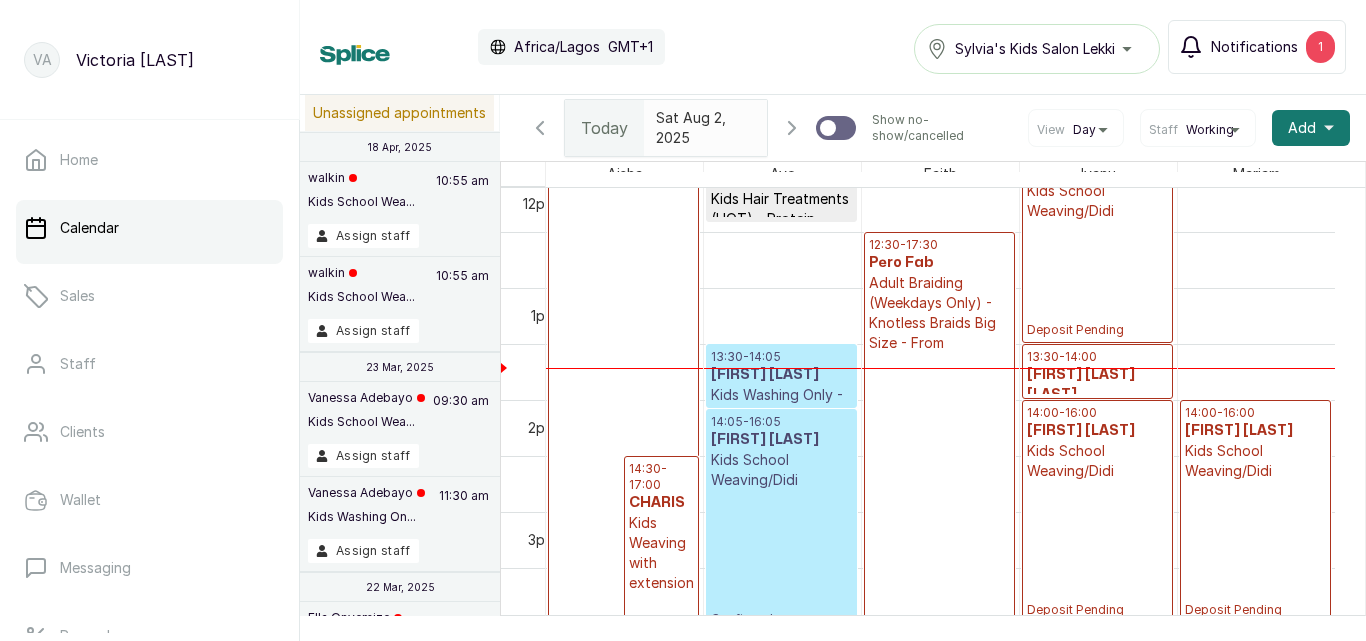 click on "1" at bounding box center [1320, 47] 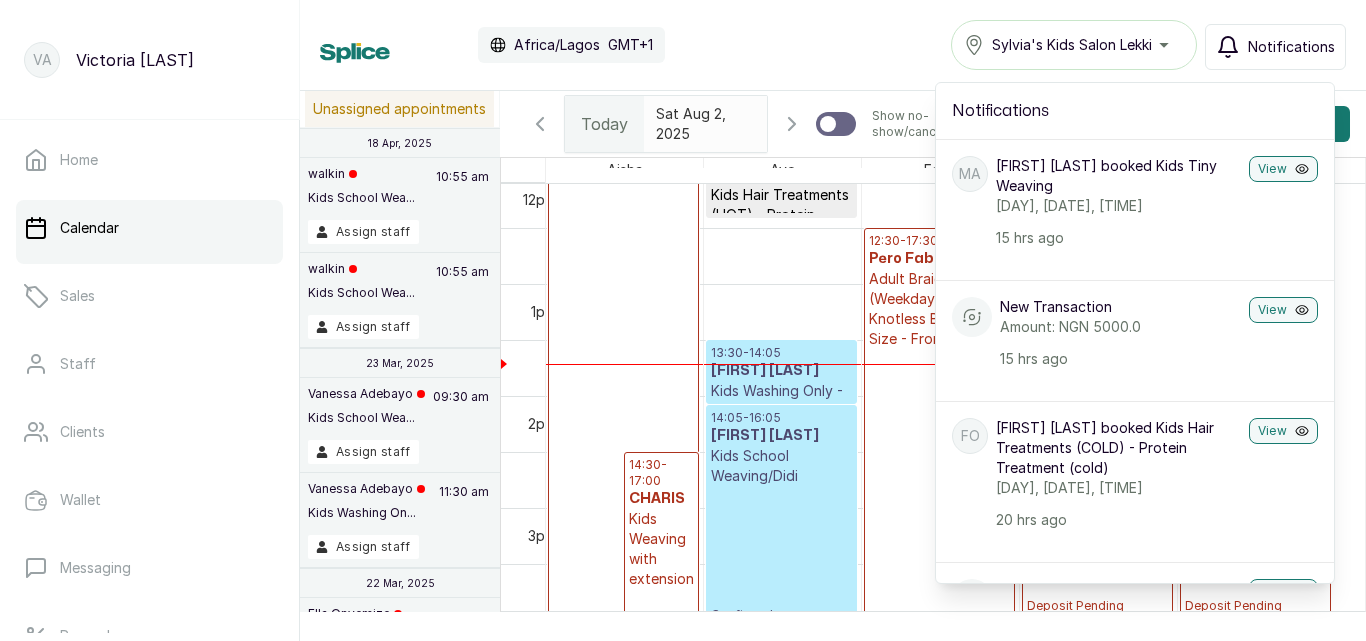 click on "Calendar Africa/Lagos GMT+1 Sylvia's Kids Salon Lekki Notifications Notifications MA [FIRST] [LAST] booked Kids Tiny Weaving Sunday, 03 August 2025, 10:45 15 hrs ago View   New Transaction Amount: NGN 5000.0 15 hrs ago View   FO [FIRST] [LAST] booked Kids Hair Treatments (COLD) - Protein Treatment (cold) Saturday, 02 August 2025, 11:45 20 hrs ago View   New Transaction Amount: NGN 5000.0 20 hrs ago View   Low stock alert Black Koko rubber stock is running low i... 20 hrs ago View   Low stock alert Black Koko rubber stock is running low i... 20 hrs ago View   Low stock alert Black Koko rubber stock is running low i... 20 hrs ago View   Low stock alert Black Koko rubber stock is running low i... 20 hrs ago View   AF [FIRST] [LAST] booked Kids Tidy Styling - From, Co-wash - From Saturday, 02 August 2025, 08:30 21 hrs ago View   New Transaction Amount: NGN 5000.0 21 hrs ago View   Low stock alert Black Koko rubber stock is running low i... 21 hrs ago View   Low stock alert 21 hrs ago View   A yesterday View     V" at bounding box center [833, 45] 